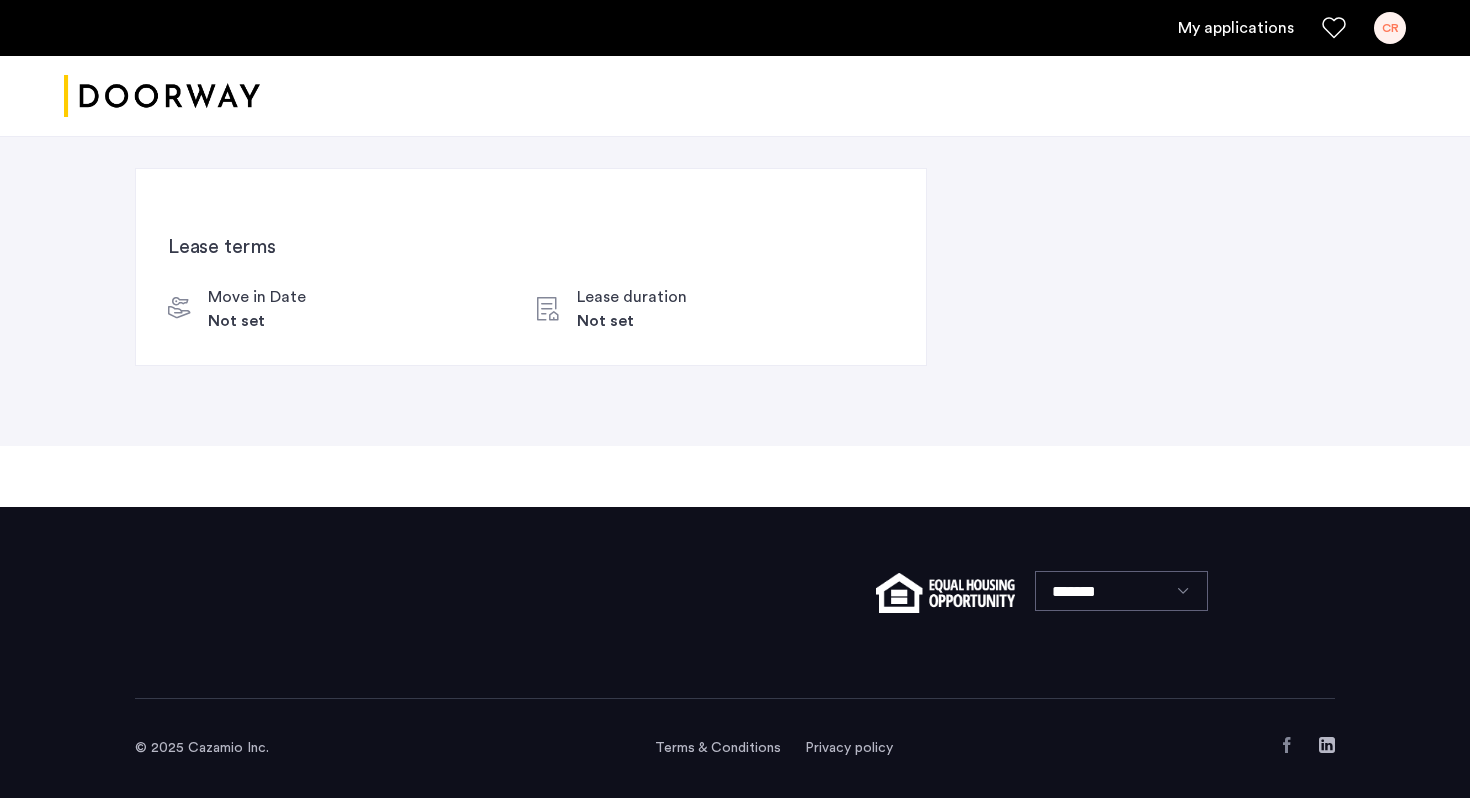 scroll, scrollTop: 0, scrollLeft: 0, axis: both 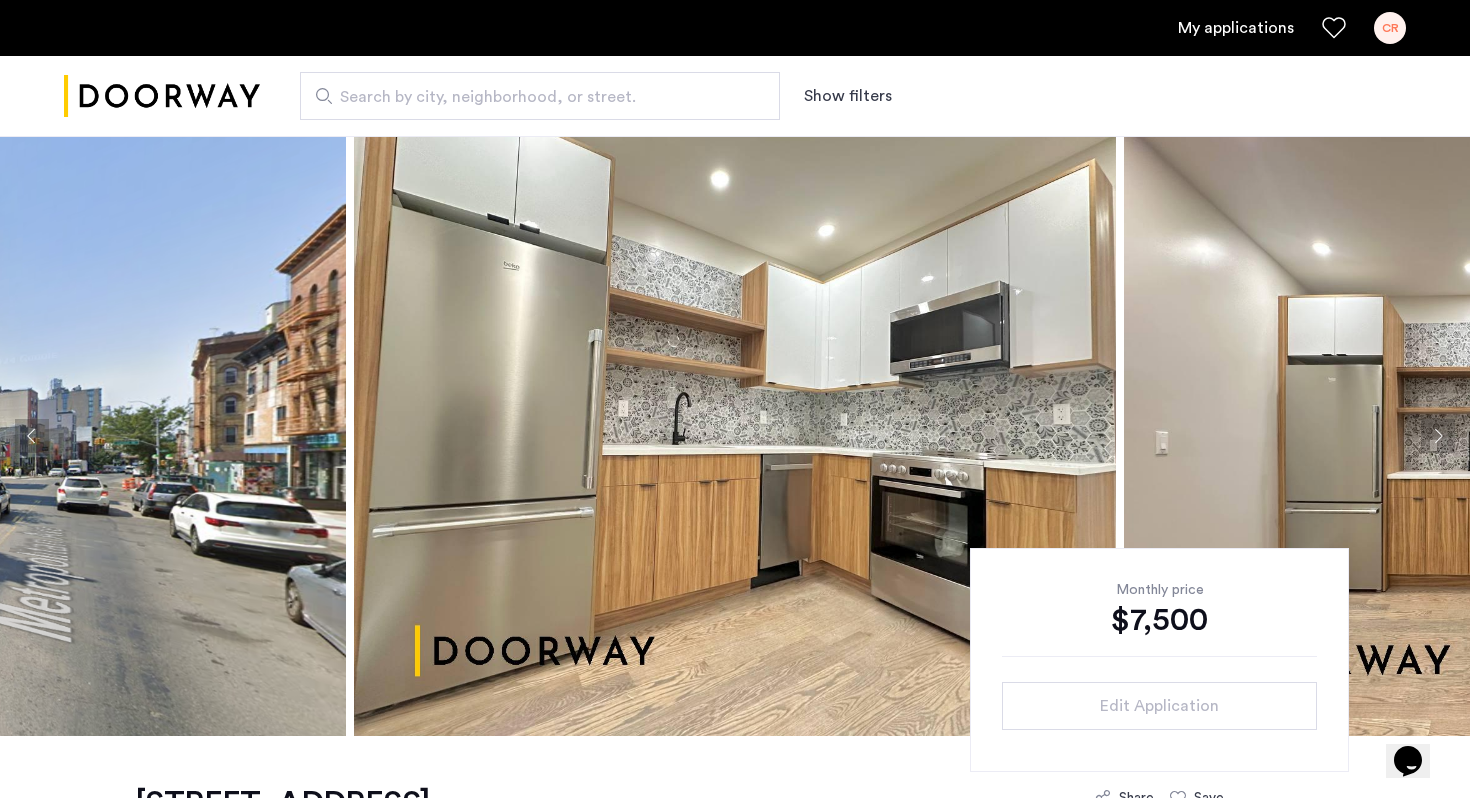 click on "CR" at bounding box center [1390, 28] 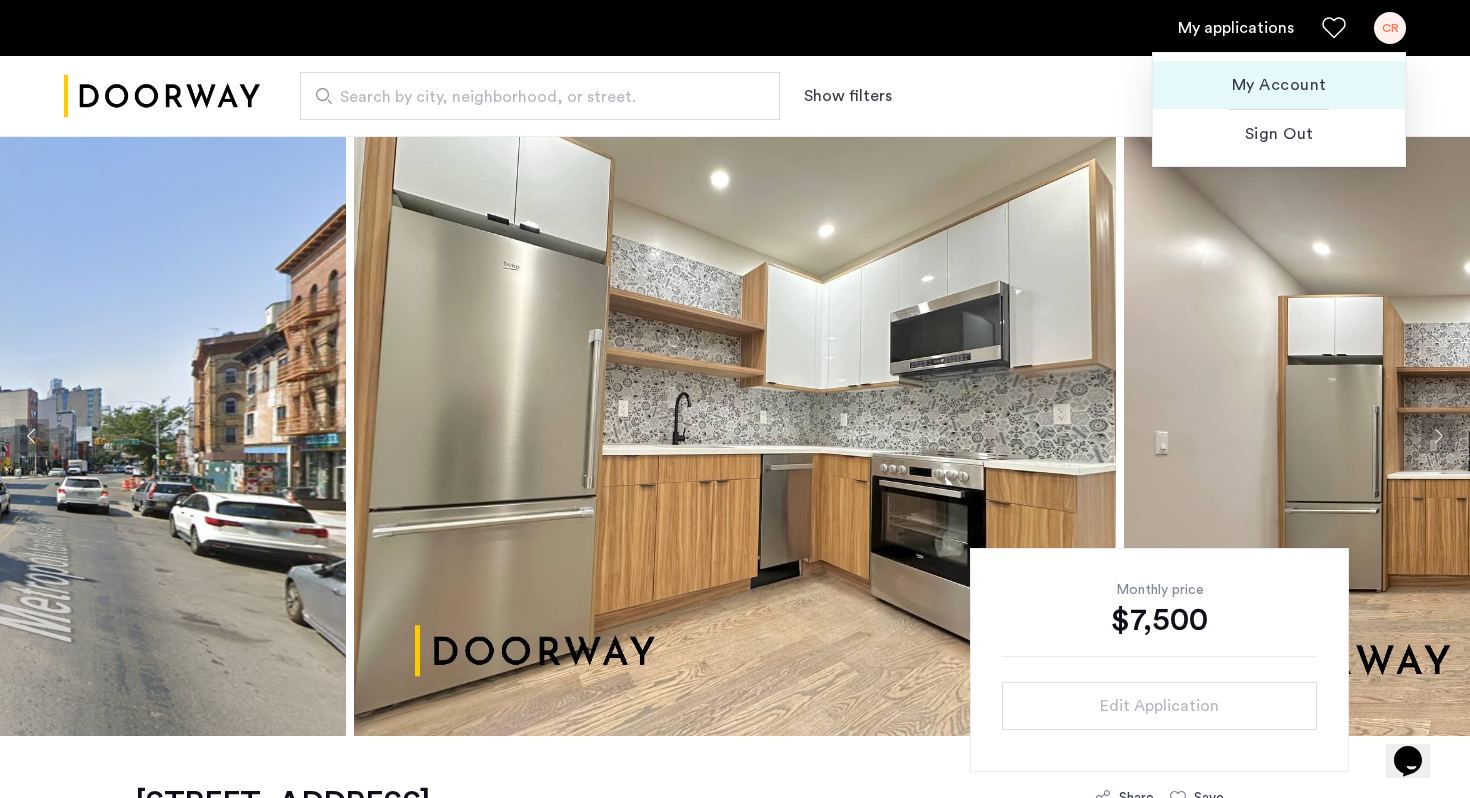 click on "My Account" at bounding box center [1279, 85] 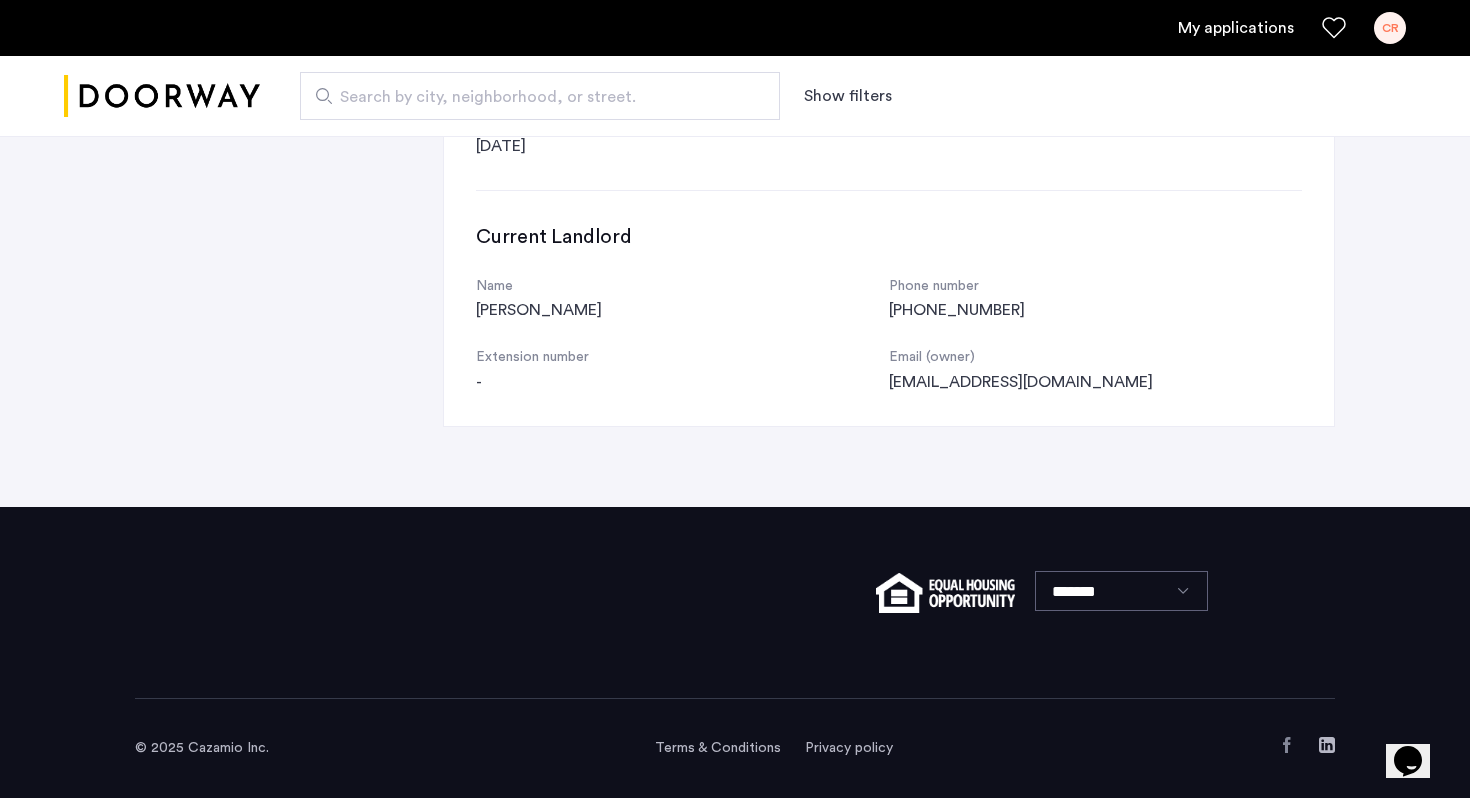 scroll, scrollTop: 0, scrollLeft: 0, axis: both 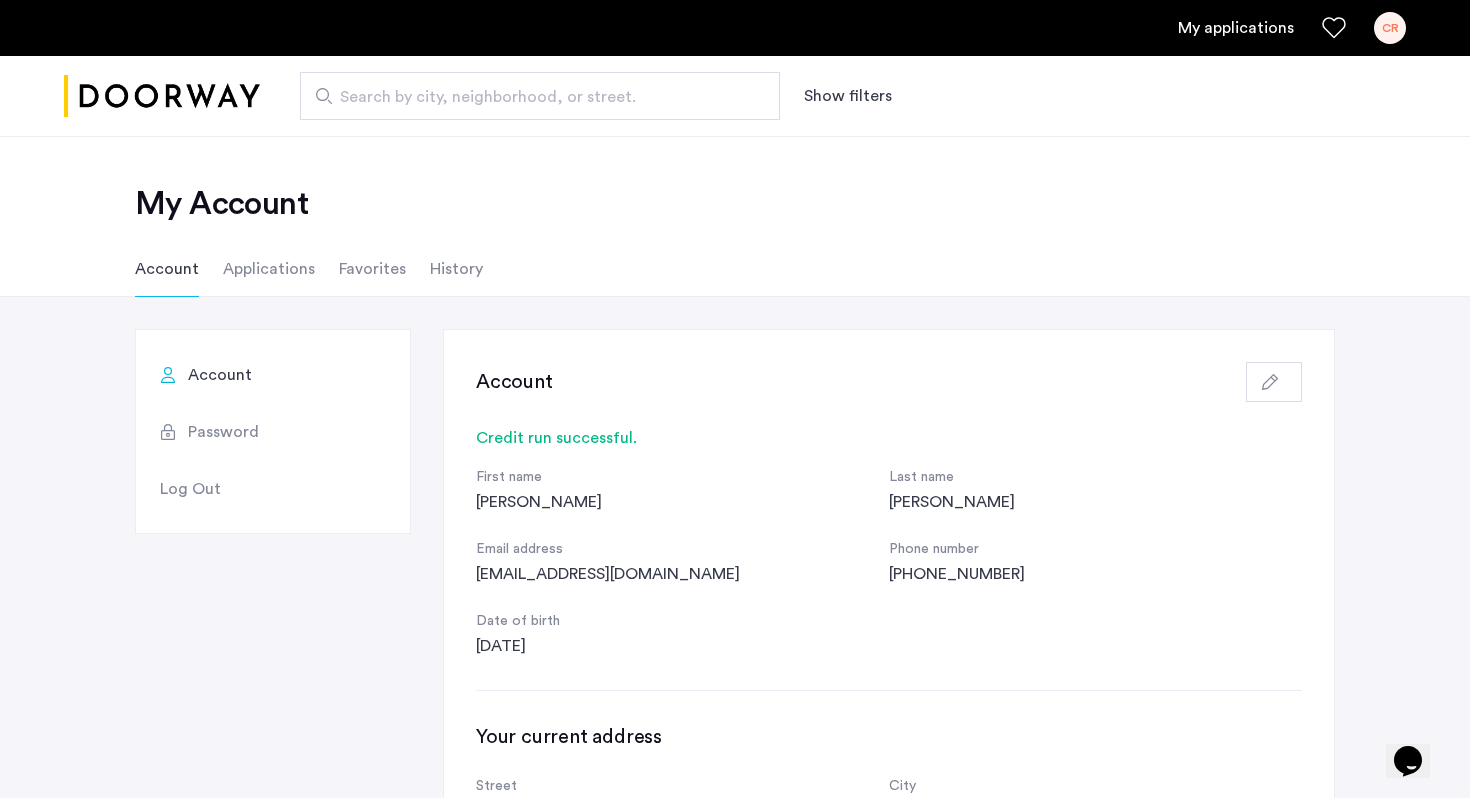 click on "Applications" 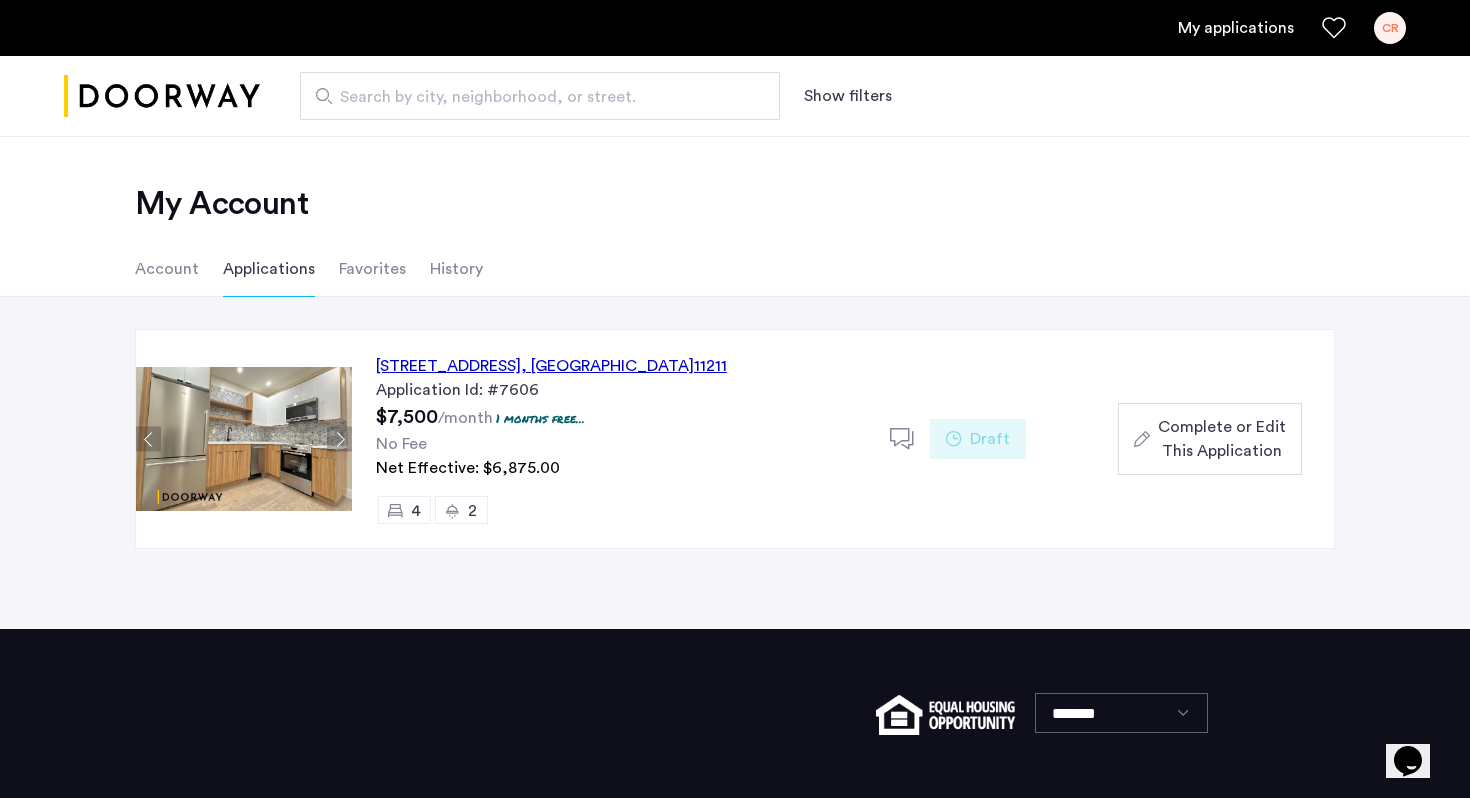 click on "604 Metropolitan Avenue, Unit 2, Brooklyn , NY  11211" 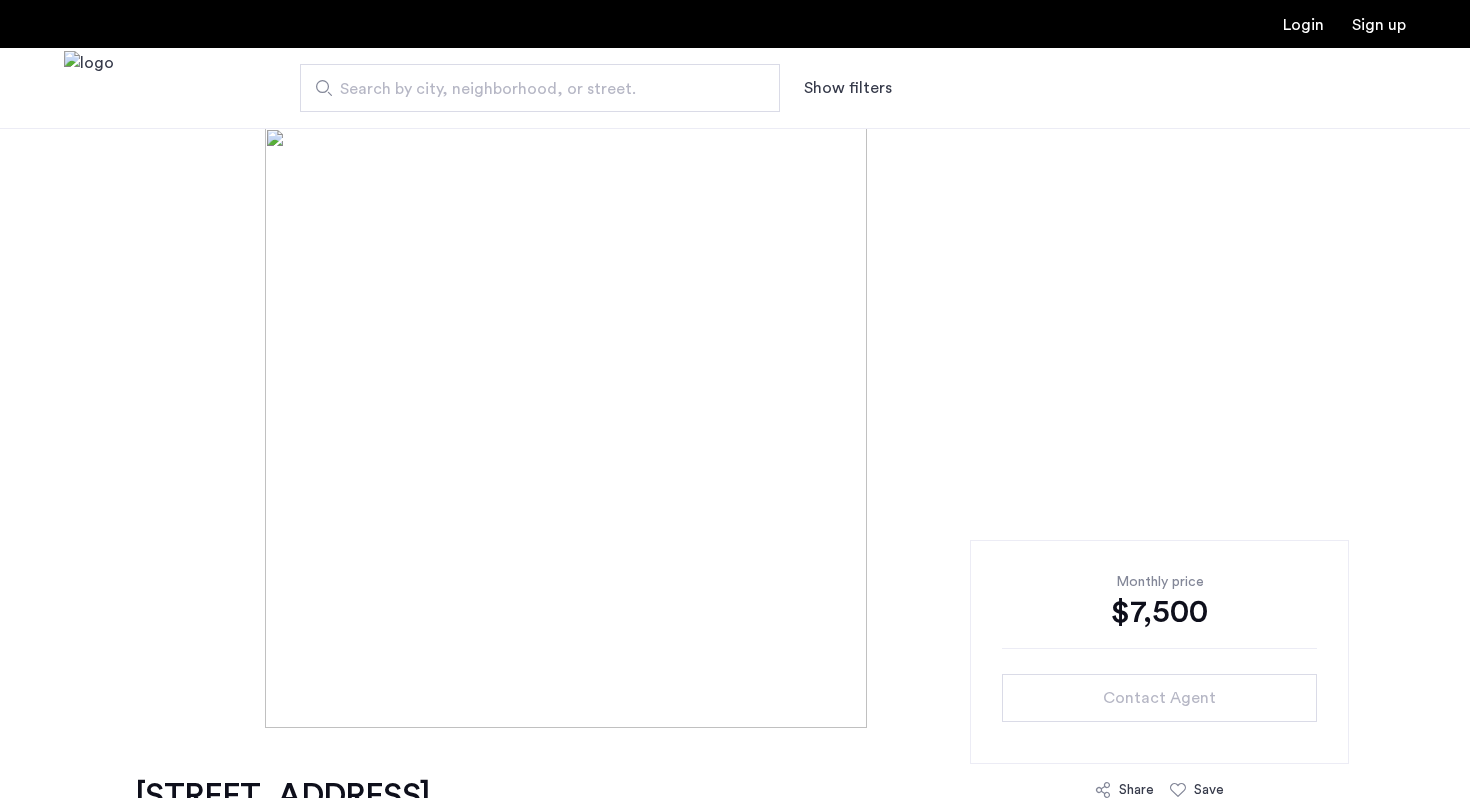 scroll, scrollTop: 0, scrollLeft: 0, axis: both 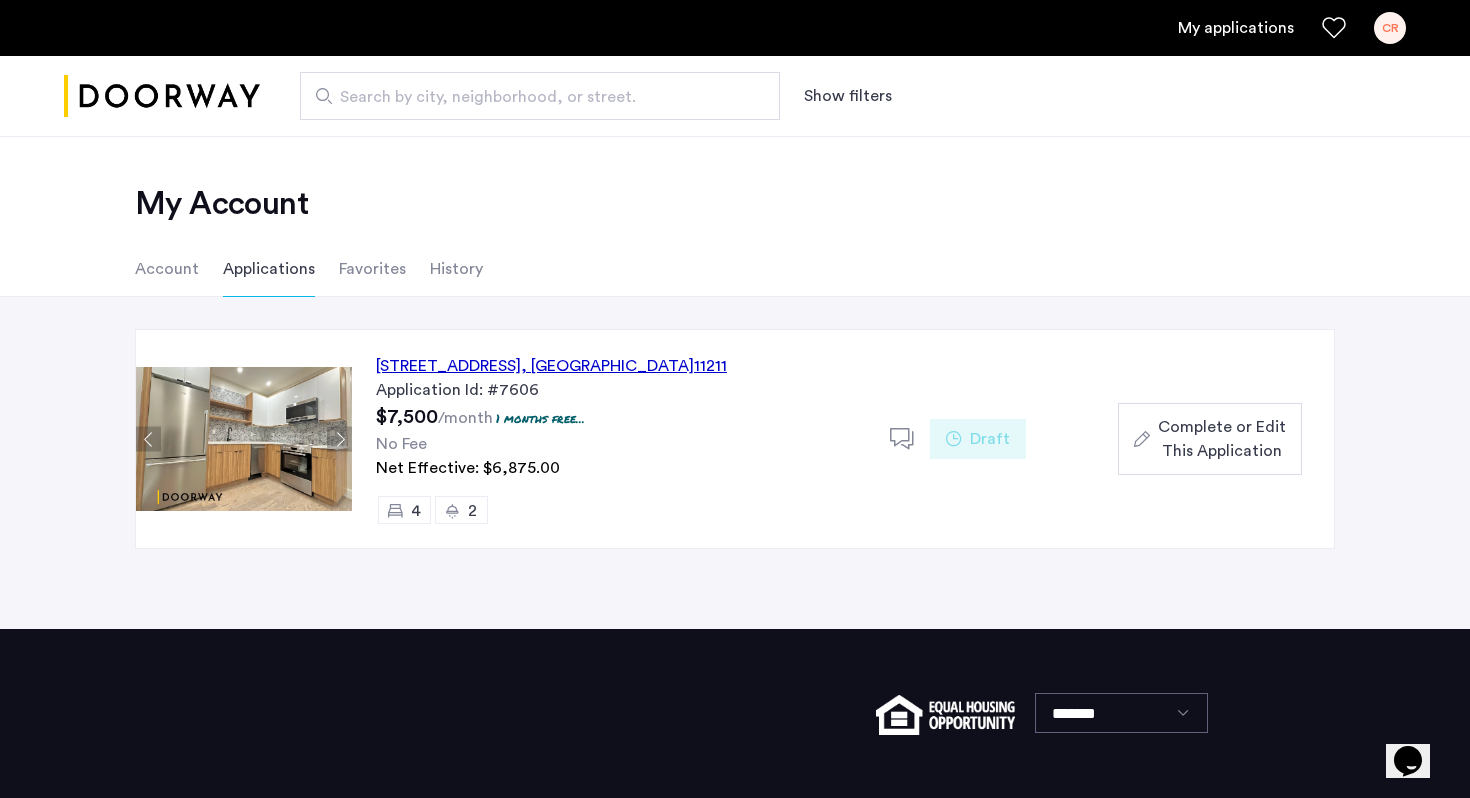 click on "[STREET_ADDRESS]  Application Id: #7606 $7,500  /month  1 months free...  No Fee Net Effective: $6,875.00 4 2  Draft  Complete or Edit This Application  Back  page  1 / 1  You're on page  1  Next  page" 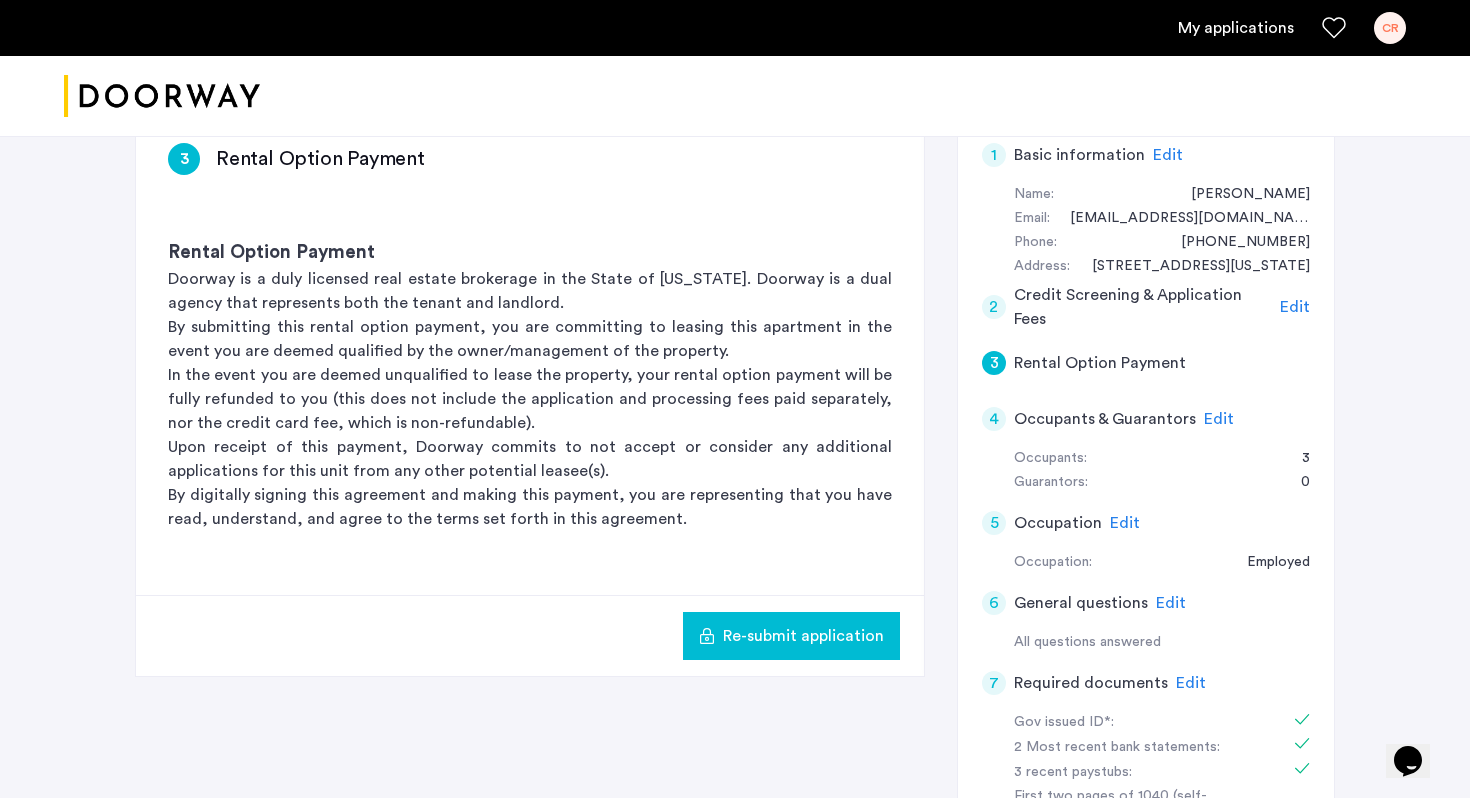 scroll, scrollTop: 325, scrollLeft: 0, axis: vertical 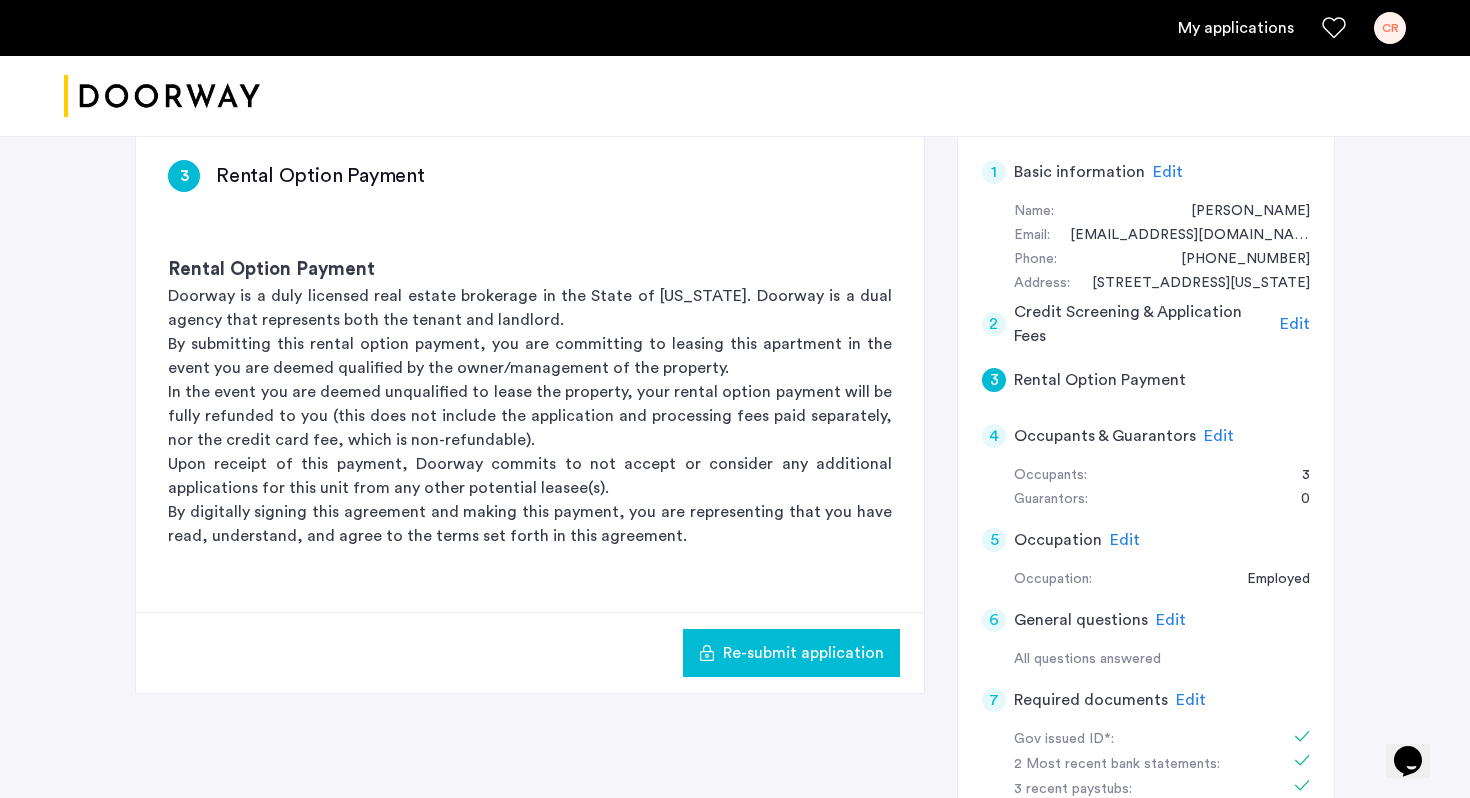 click on "Edit" 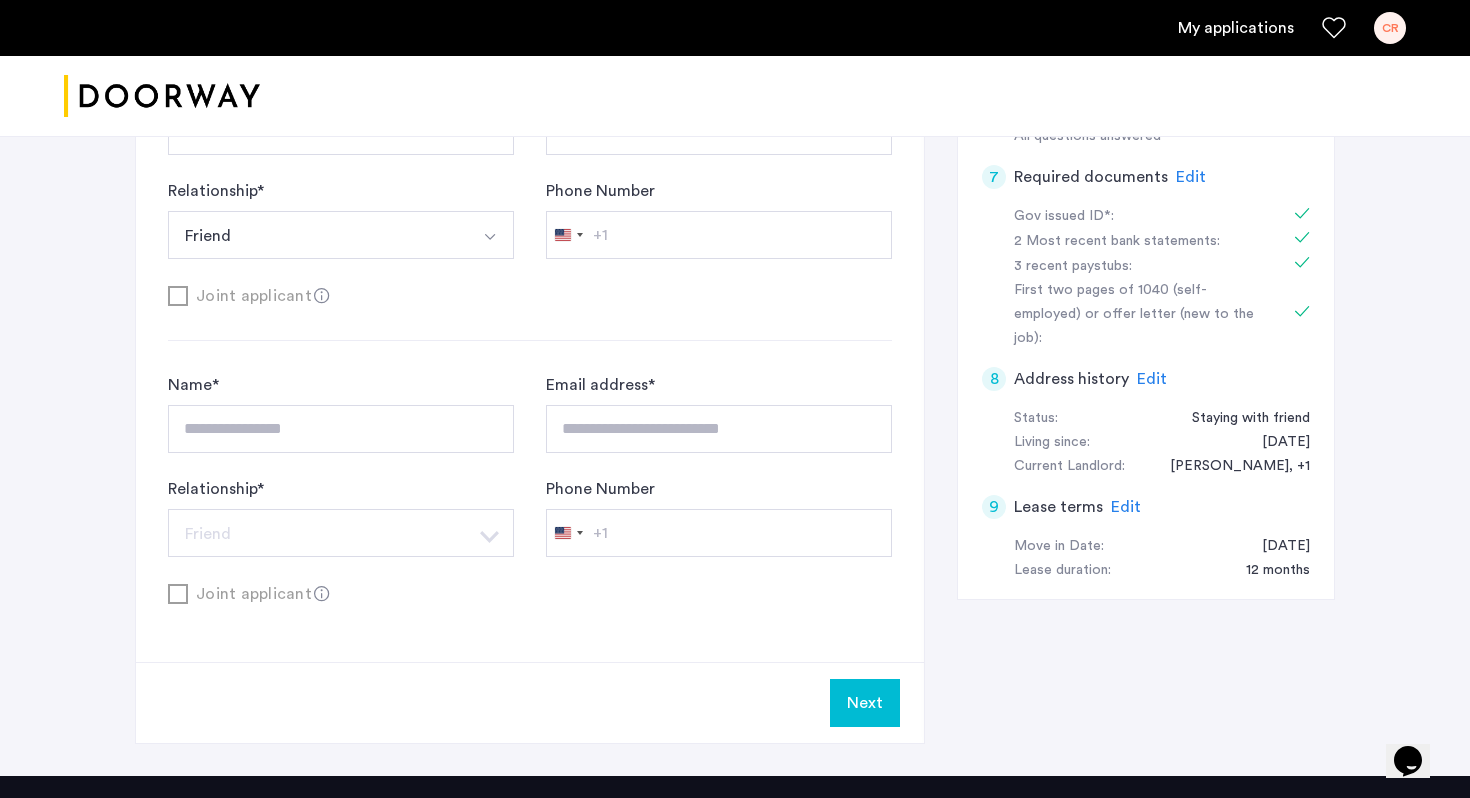 scroll, scrollTop: 945, scrollLeft: 0, axis: vertical 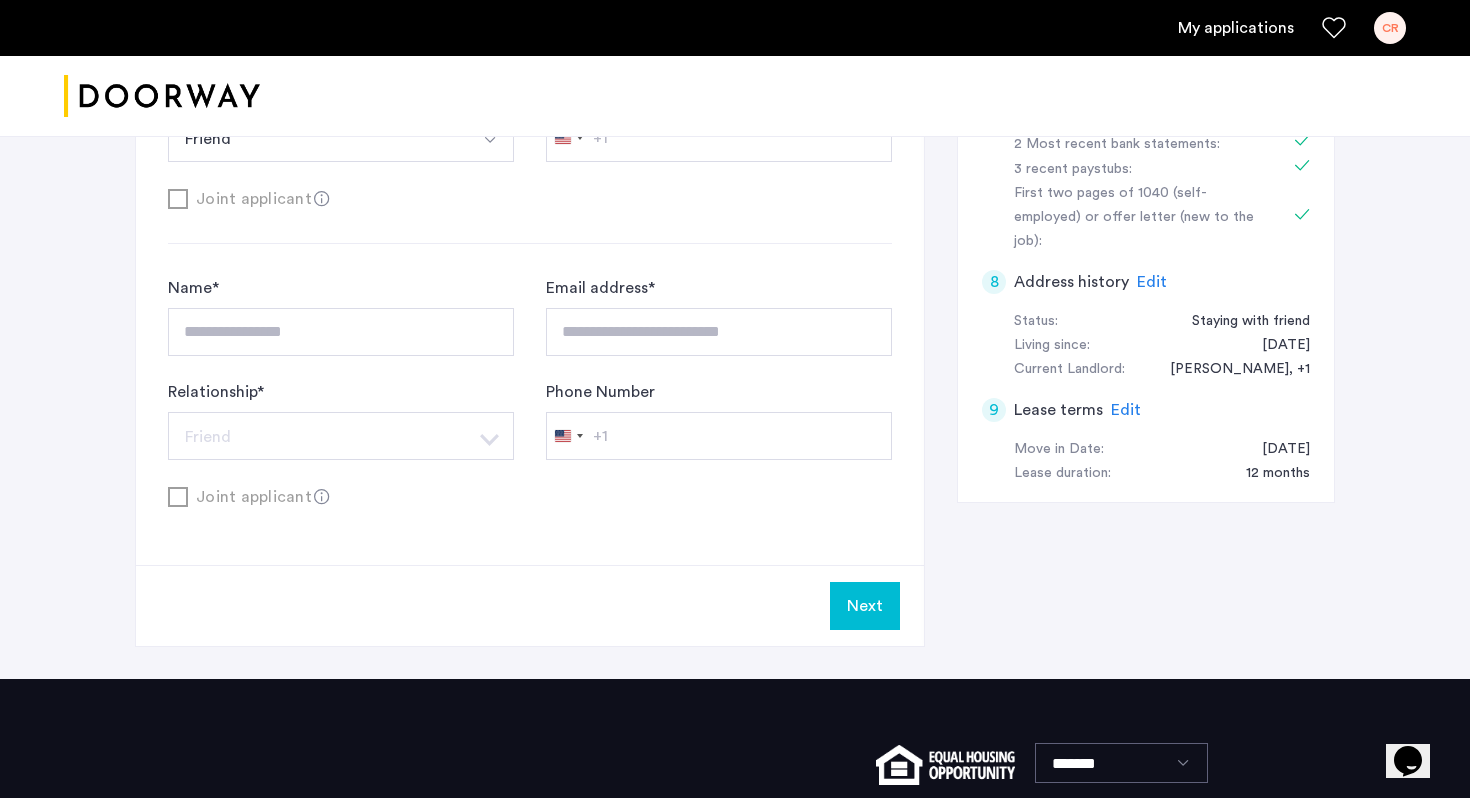 click on "Next" 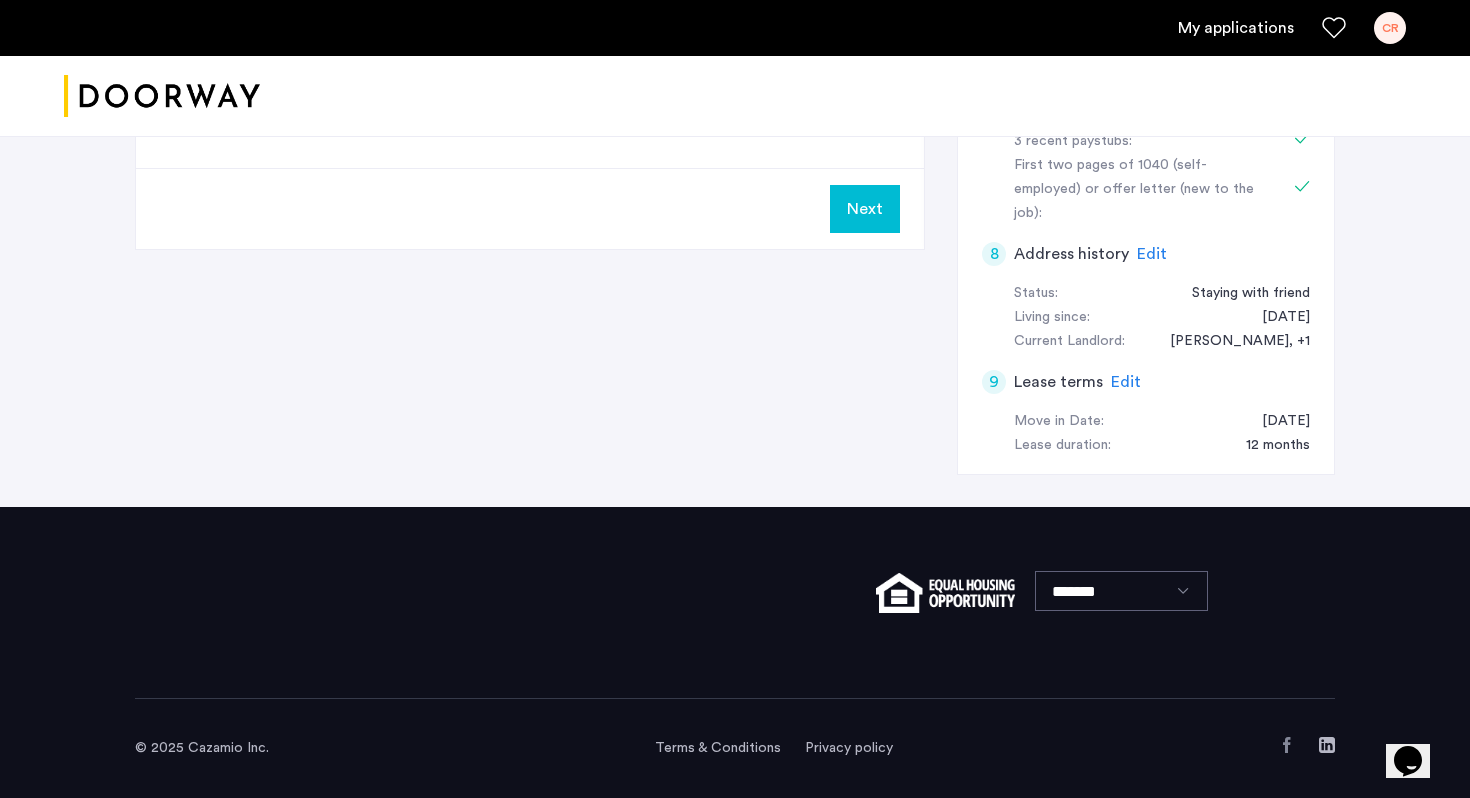 scroll, scrollTop: 0, scrollLeft: 0, axis: both 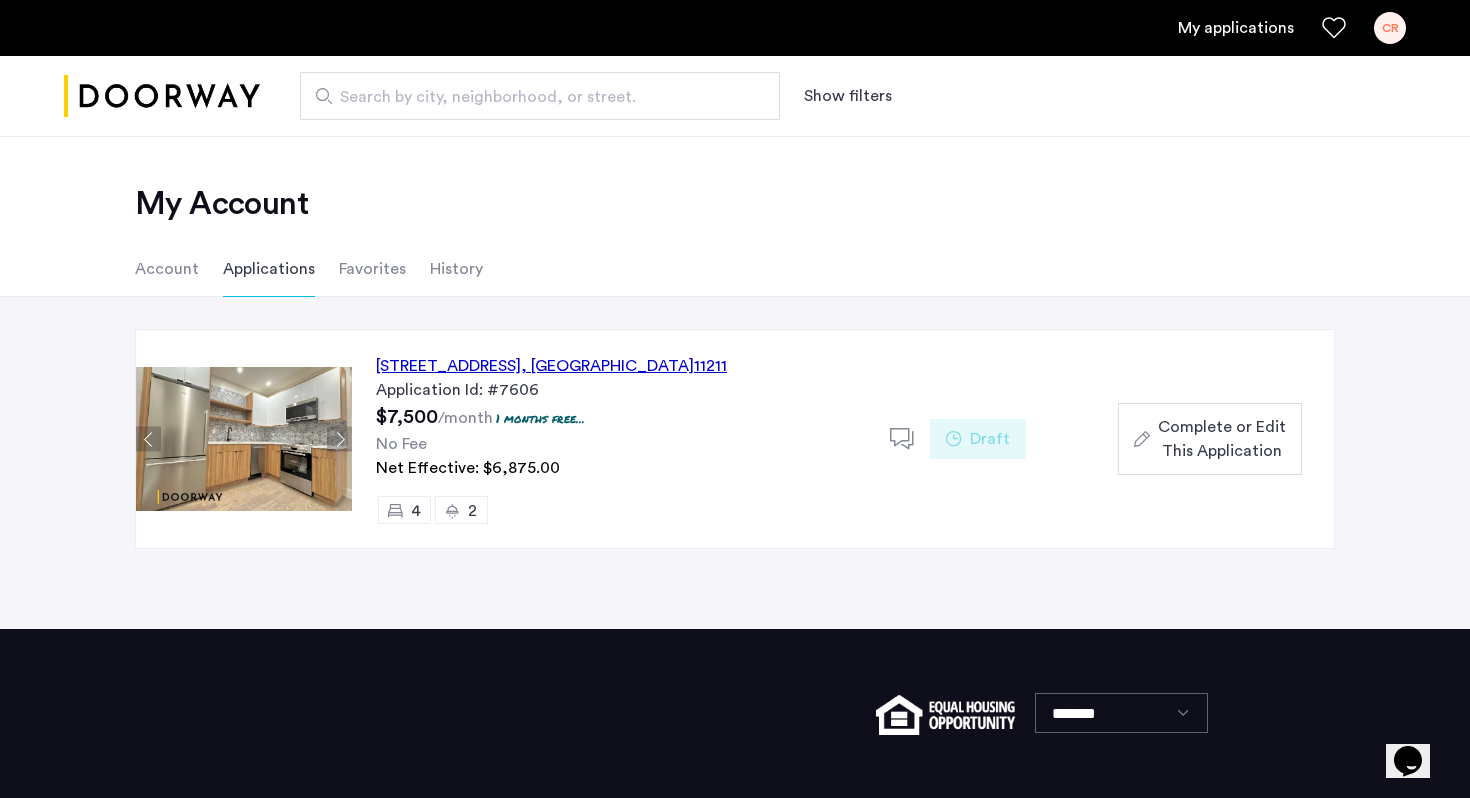 click on "604 Metropolitan Avenue, Unit 2, Brooklyn , NY  11211" 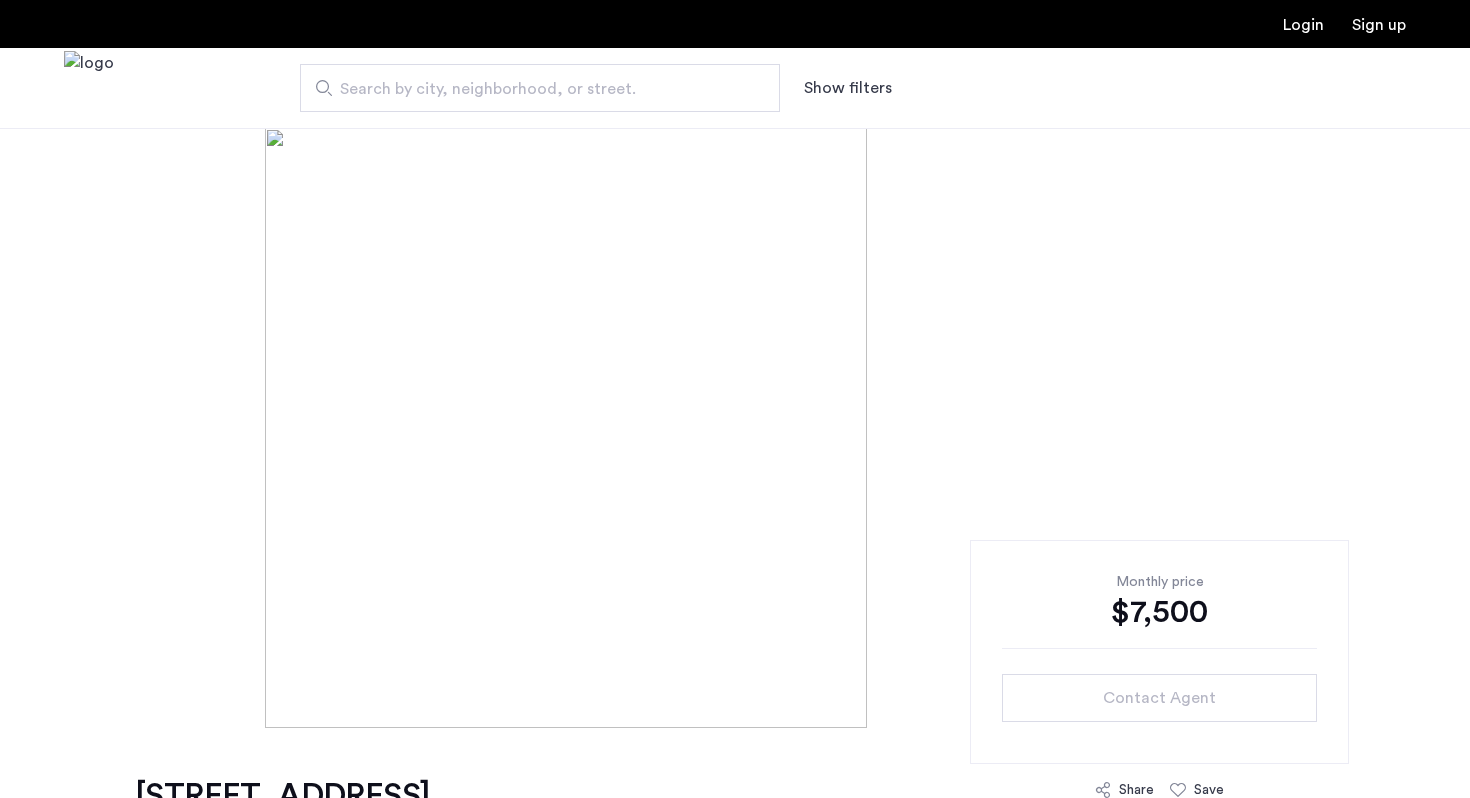 scroll, scrollTop: 0, scrollLeft: 0, axis: both 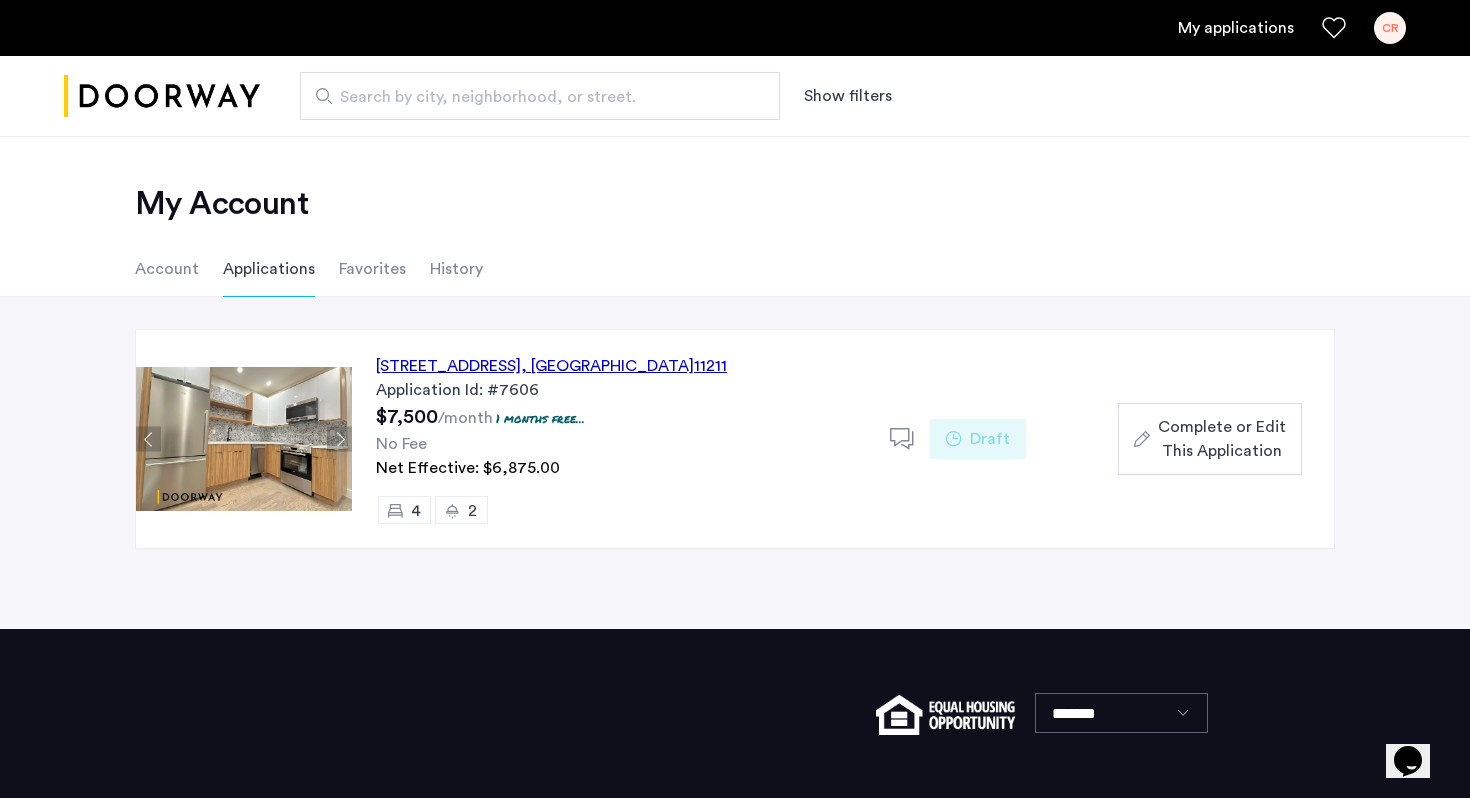 click on "Complete or Edit This Application" 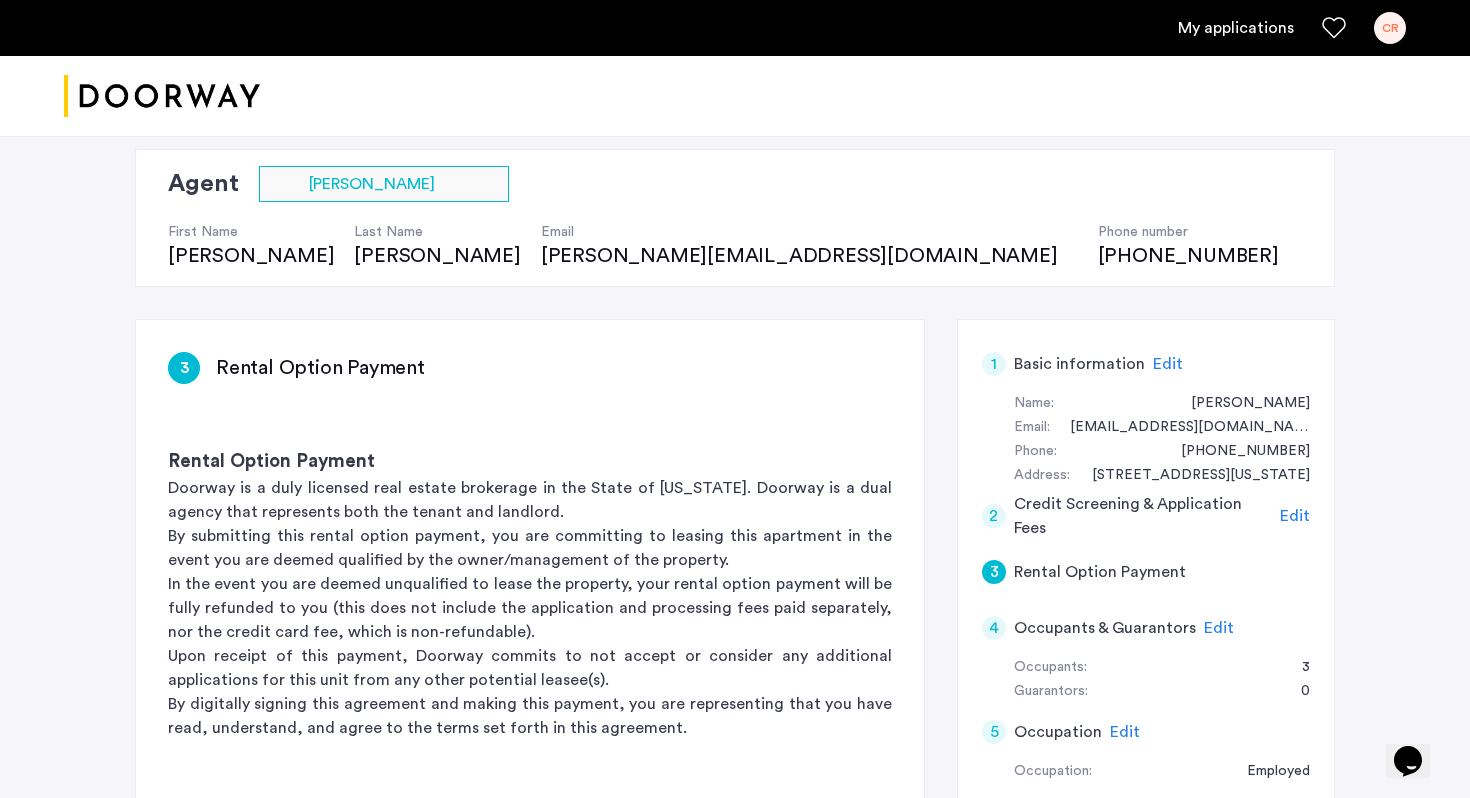 scroll, scrollTop: 409, scrollLeft: 0, axis: vertical 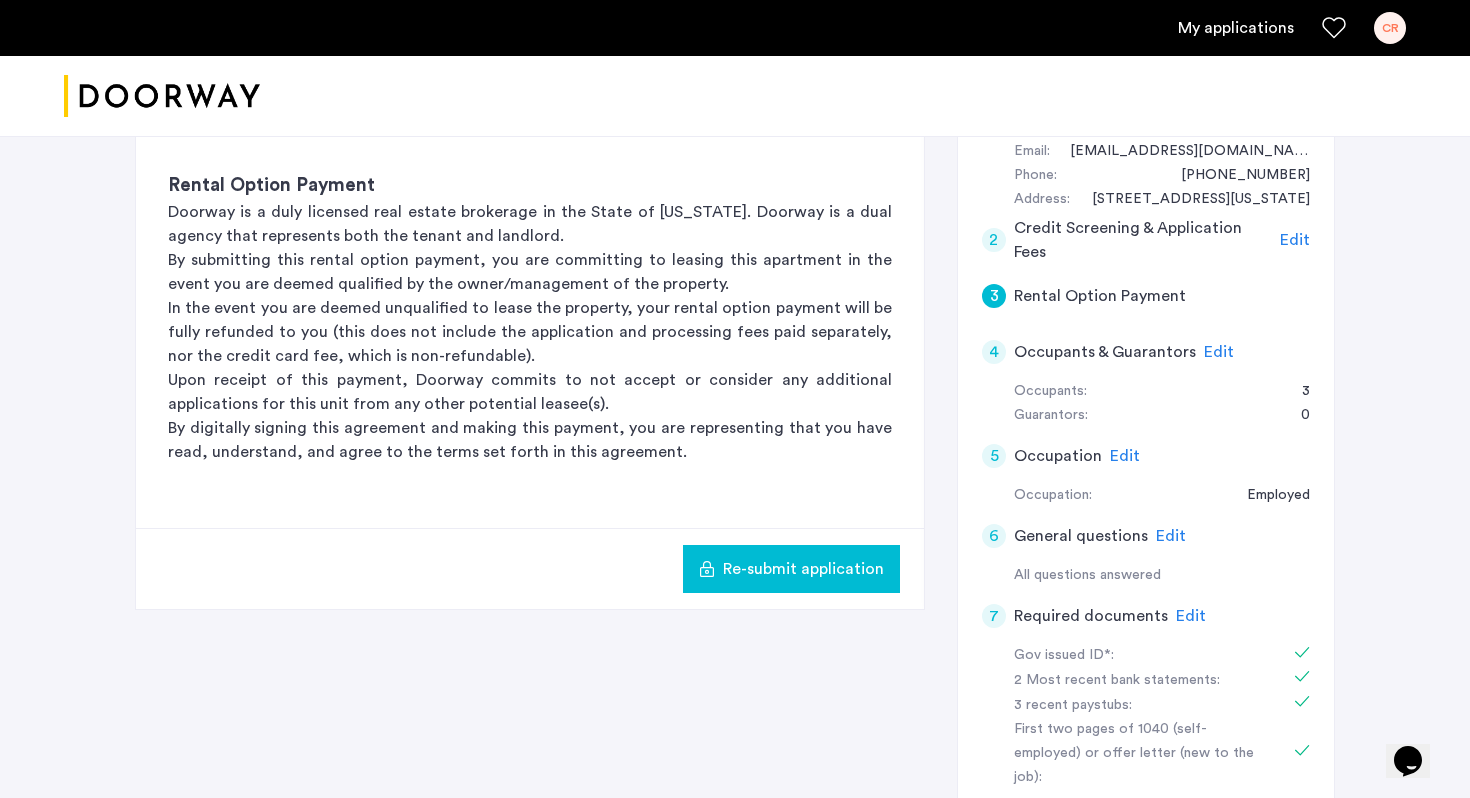 click on "Edit" 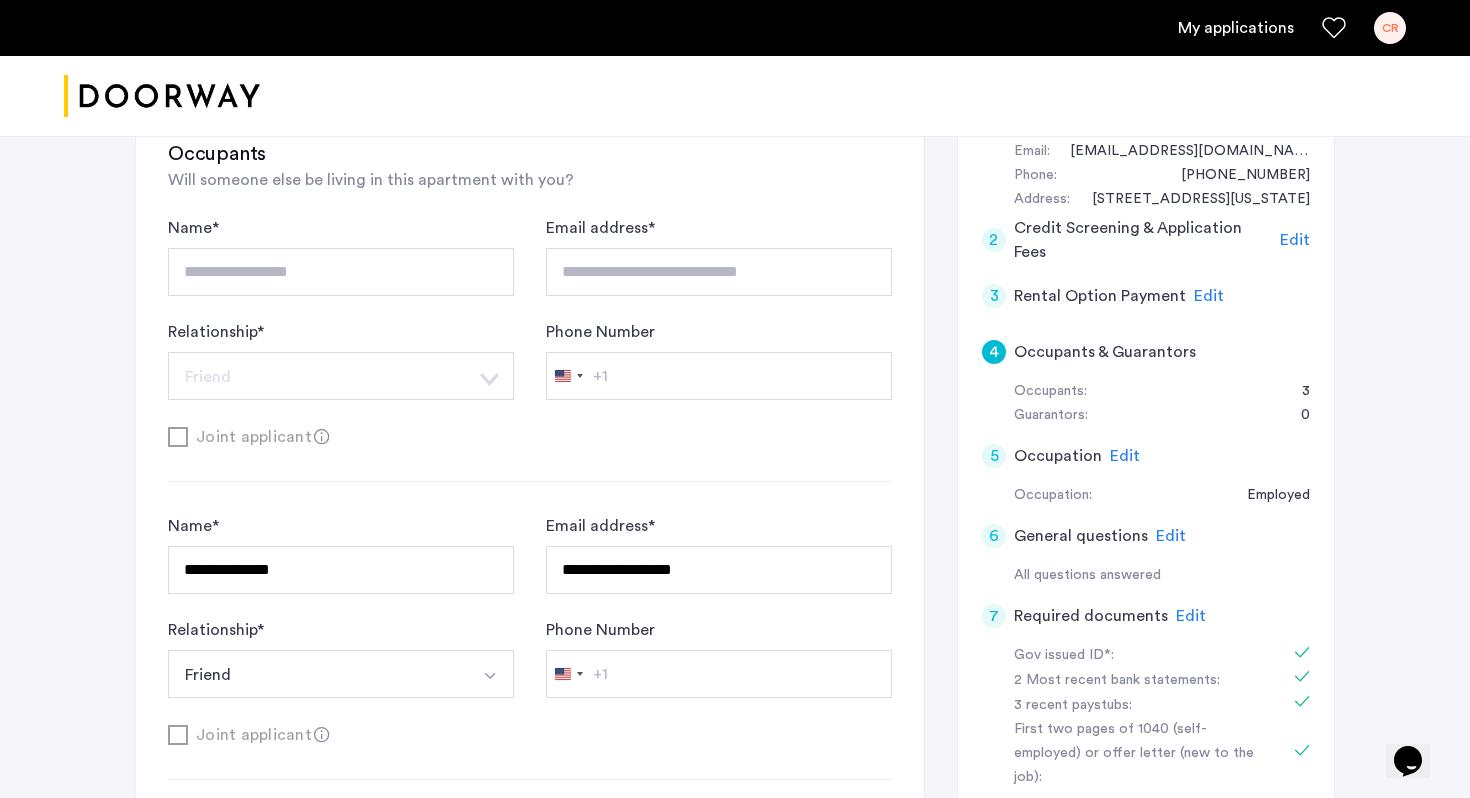 scroll, scrollTop: 527, scrollLeft: 0, axis: vertical 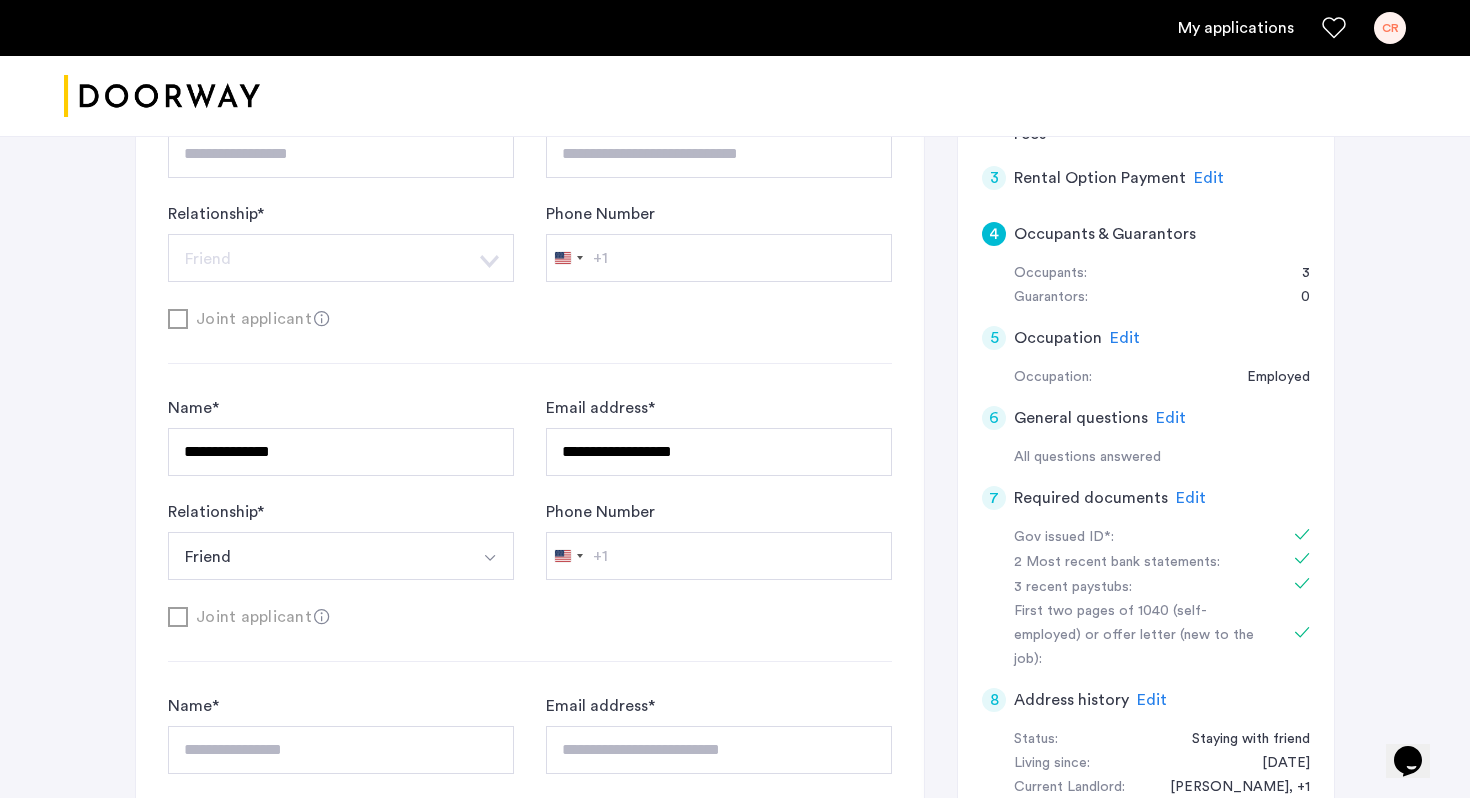 click at bounding box center [490, 558] 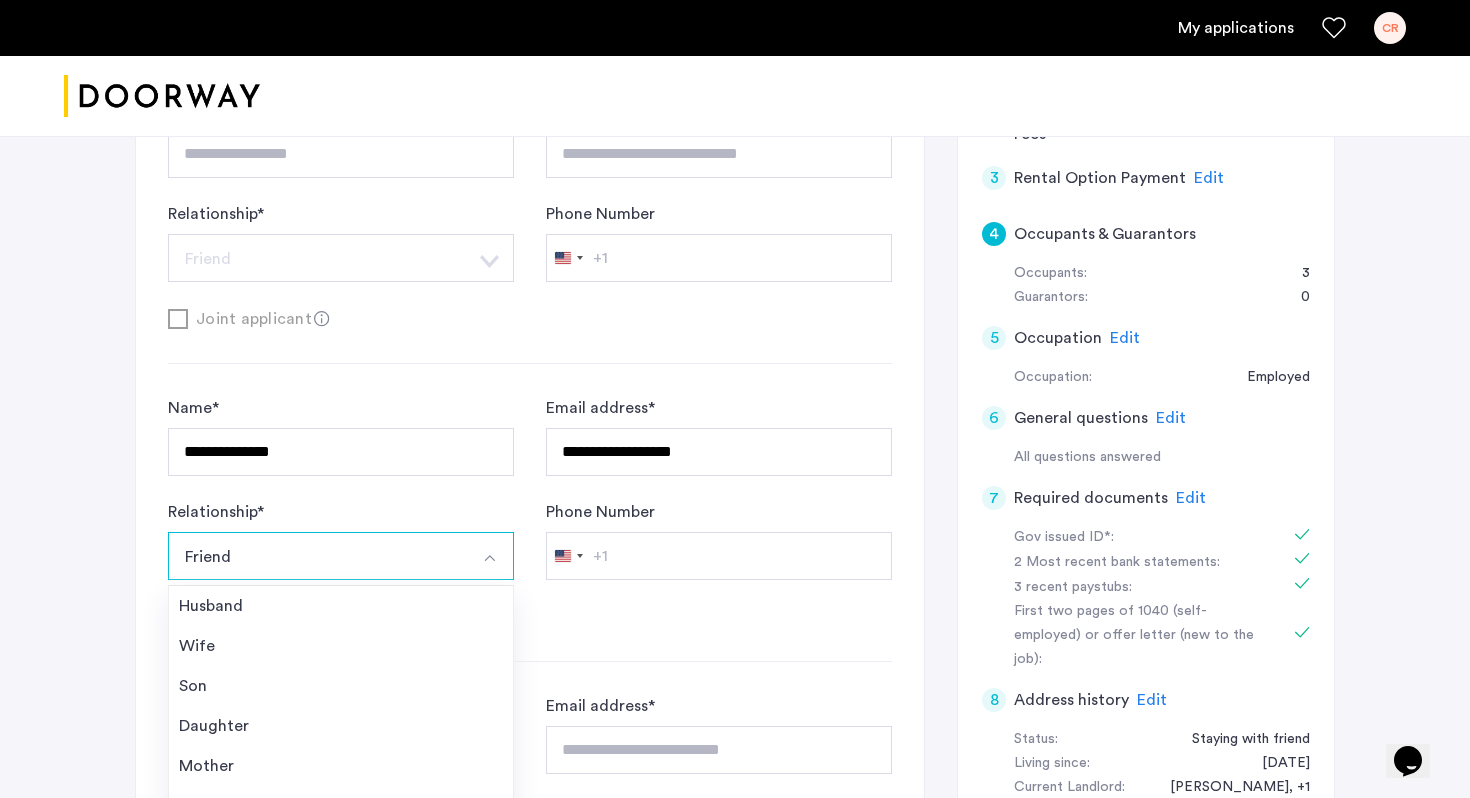 click on "**********" 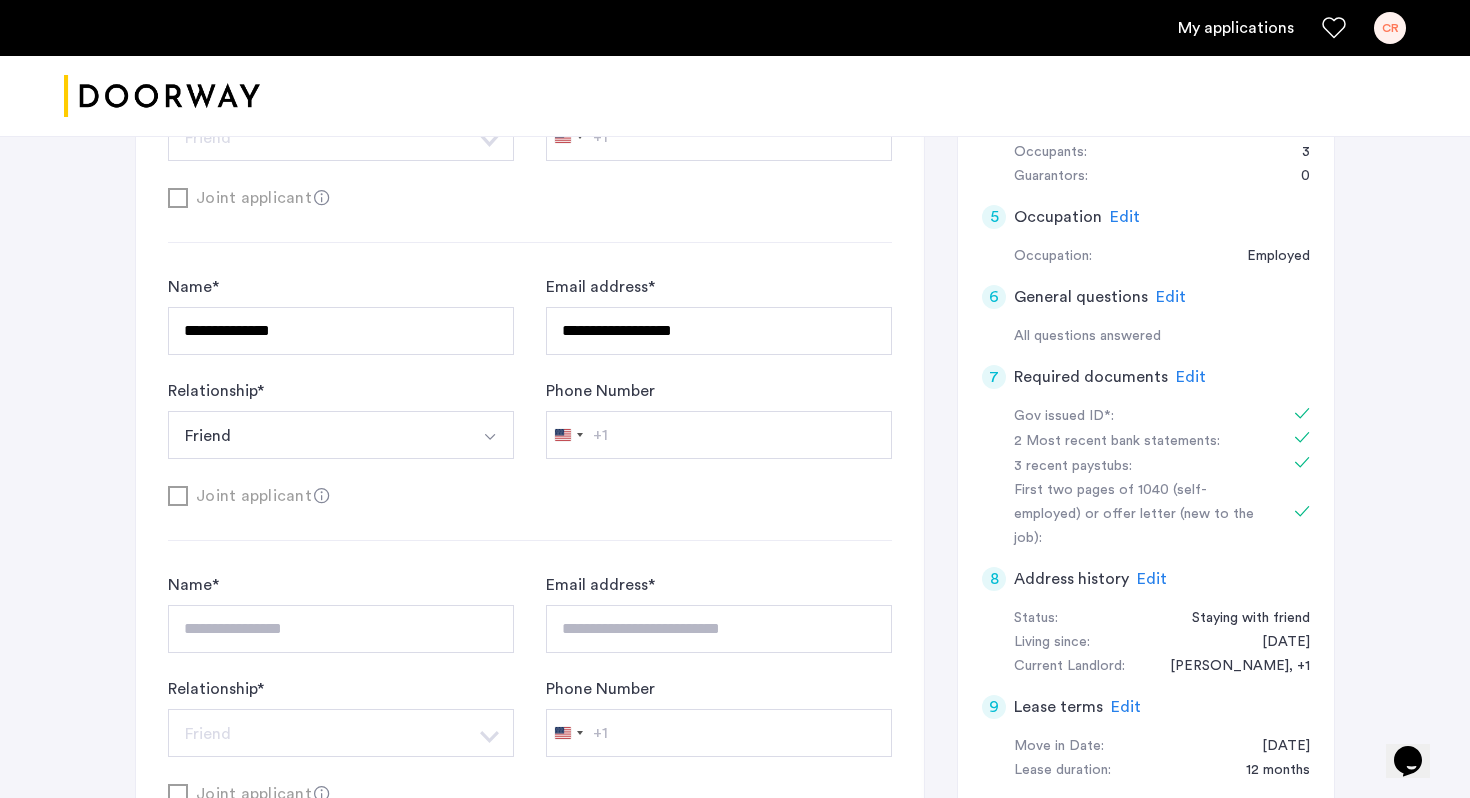 scroll, scrollTop: 650, scrollLeft: 0, axis: vertical 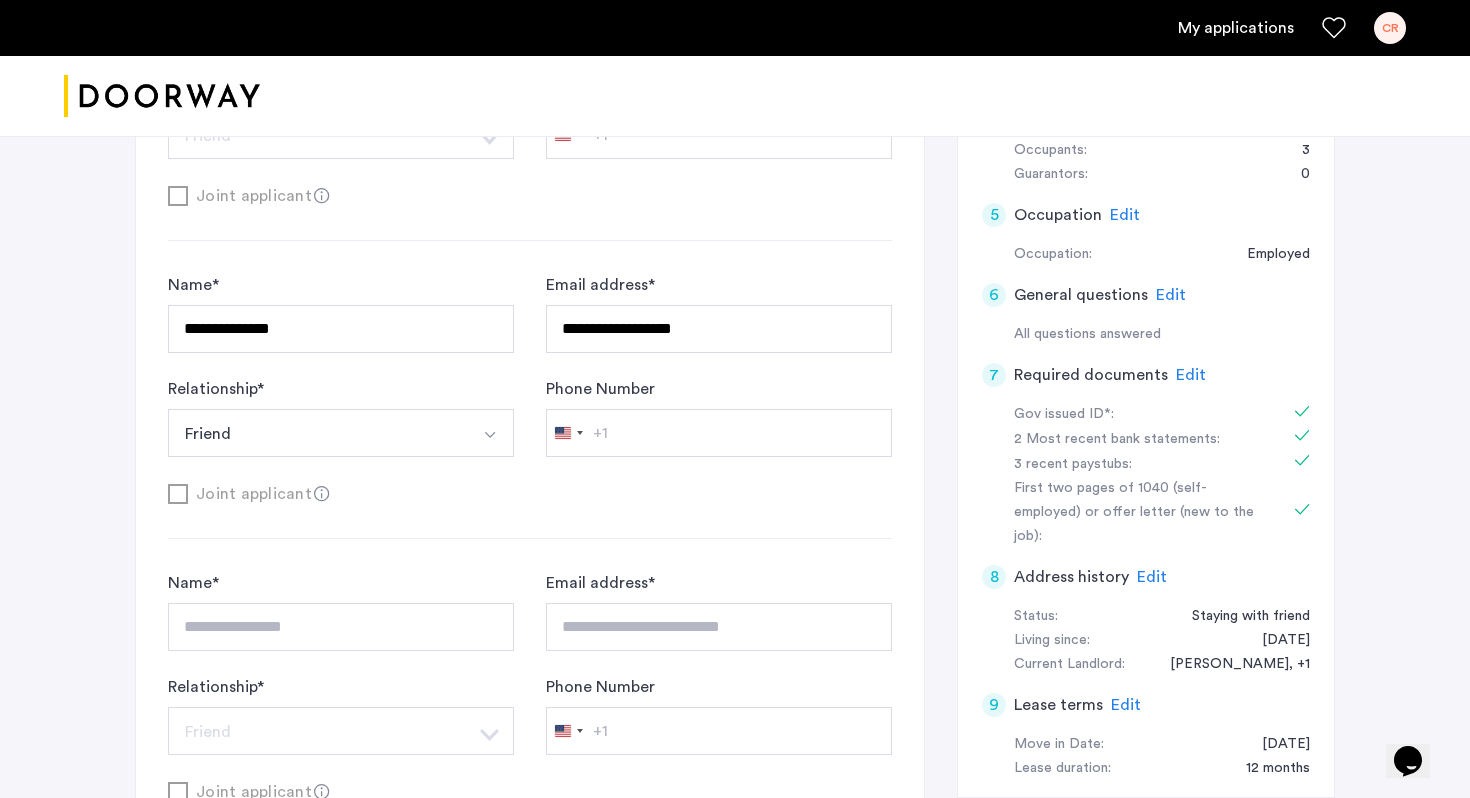 click on "Friend" at bounding box center (317, 433) 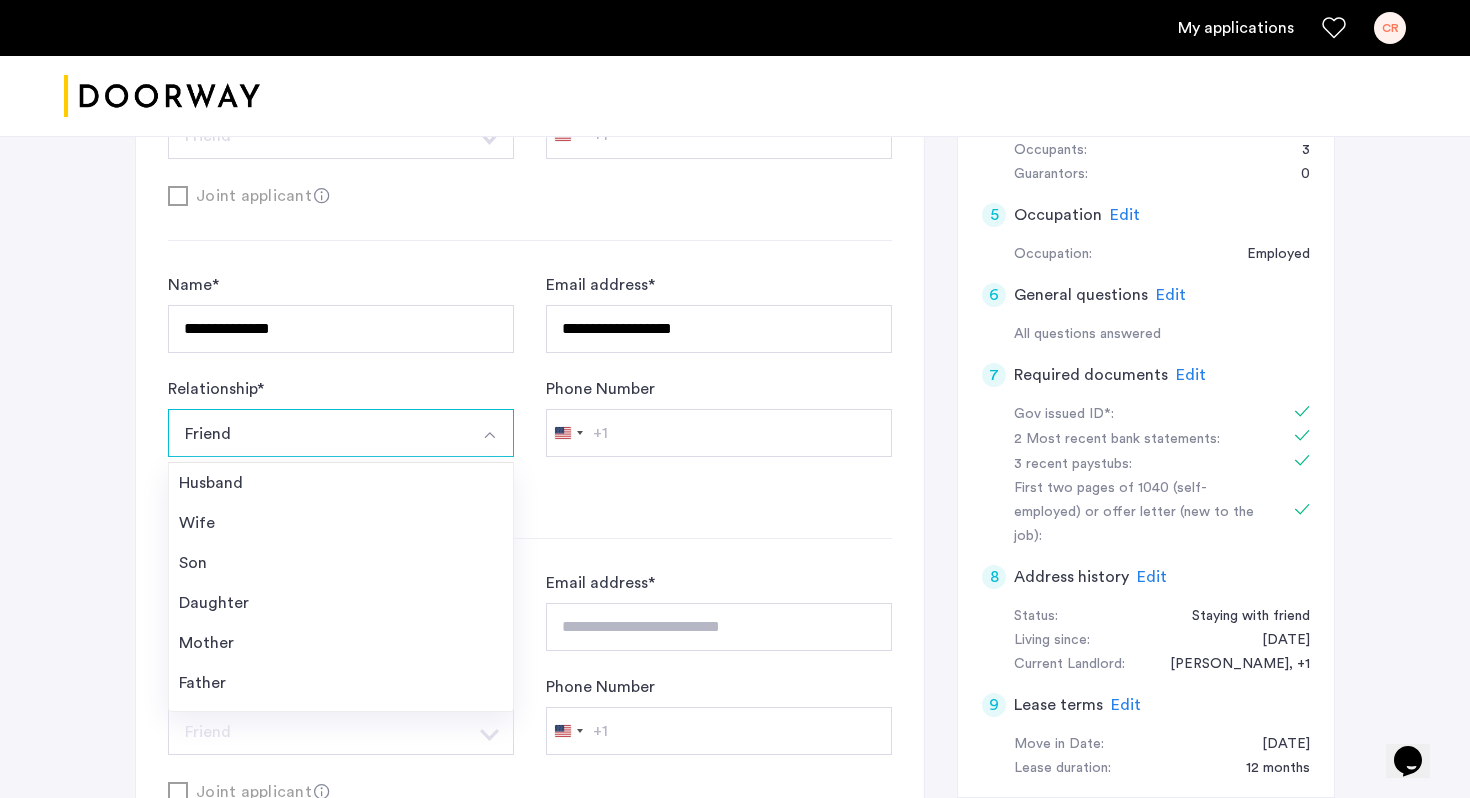 click on "**********" 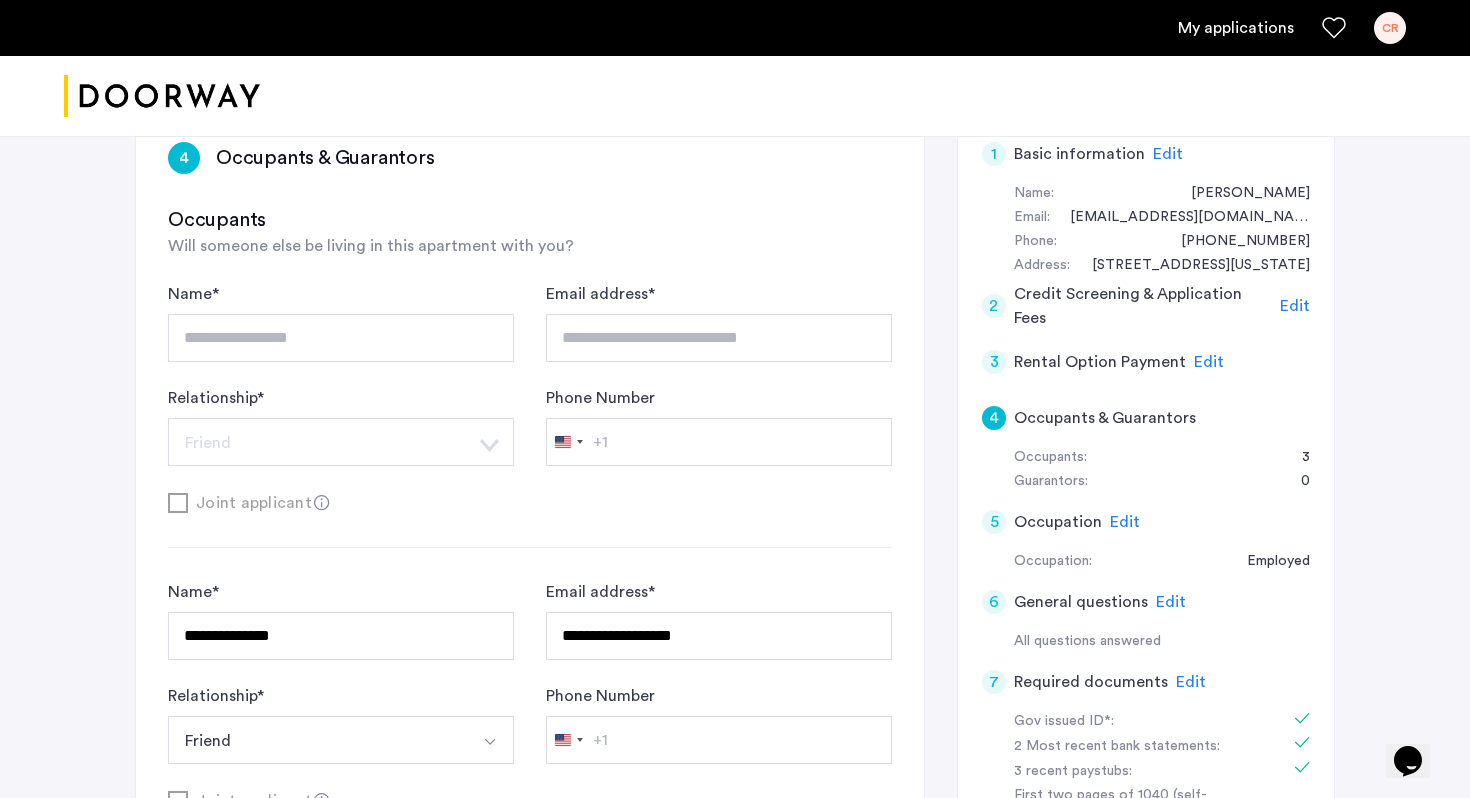 scroll, scrollTop: 262, scrollLeft: 0, axis: vertical 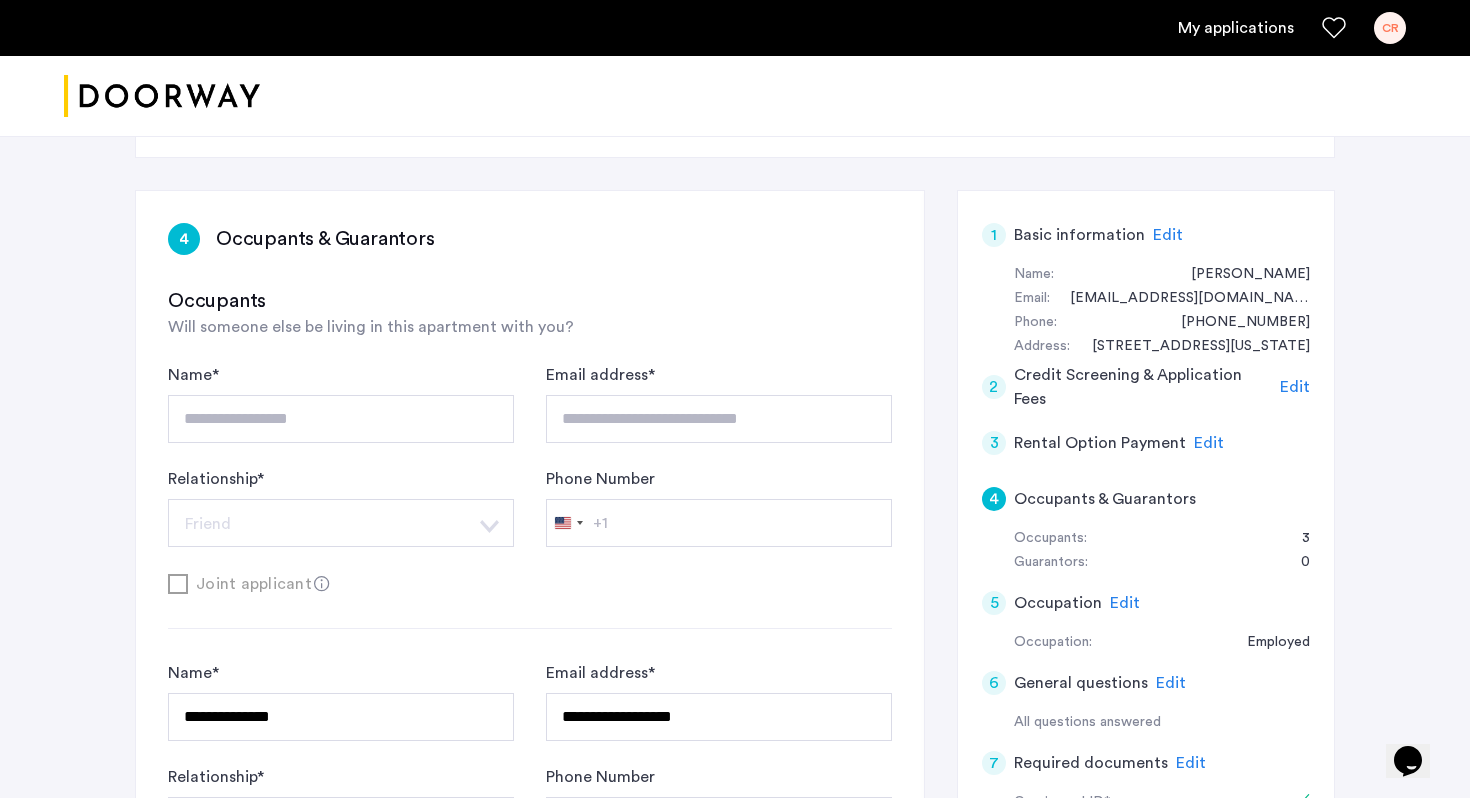 click on "4" 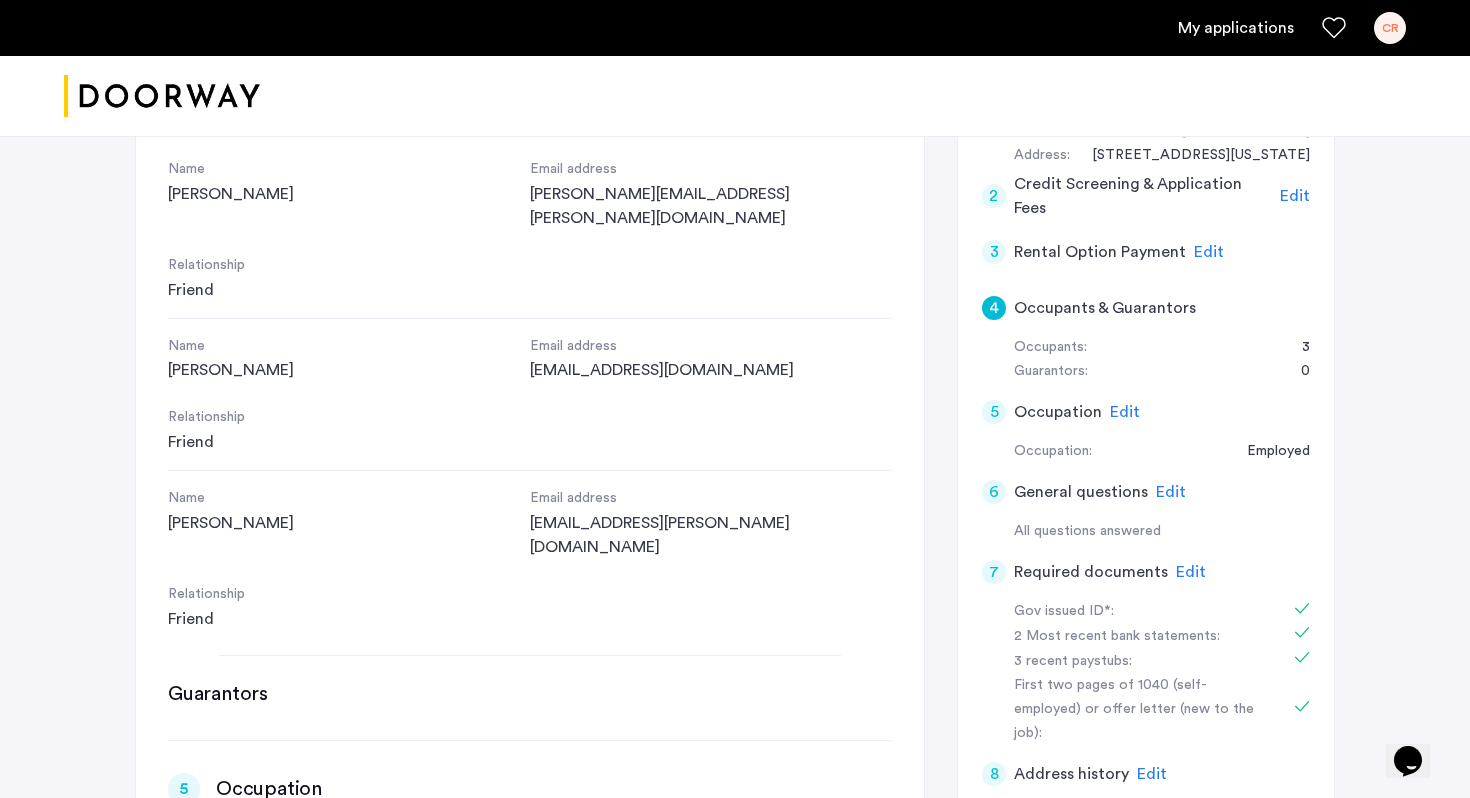 scroll, scrollTop: 0, scrollLeft: 0, axis: both 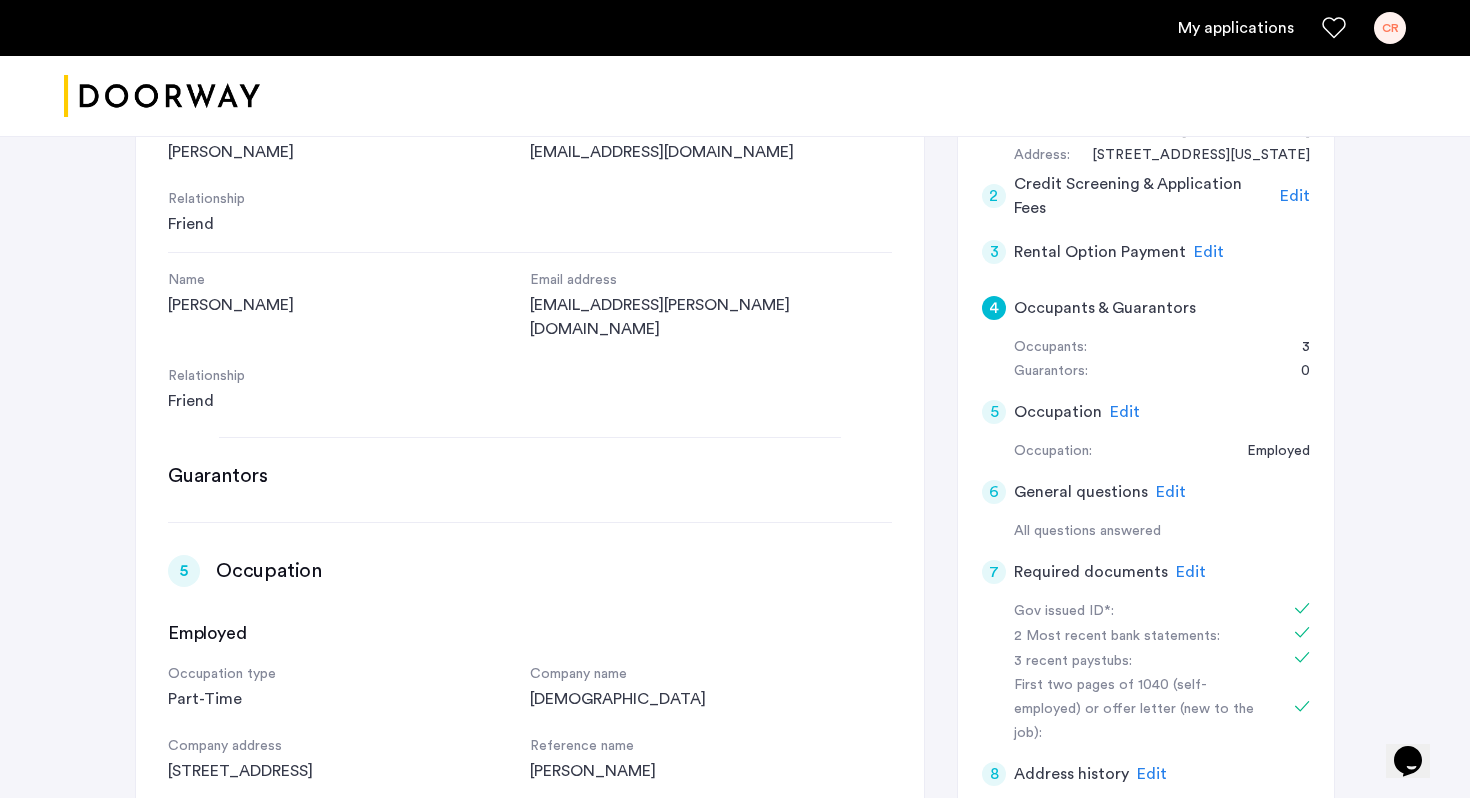 click on "Guarantors" at bounding box center (218, 476) 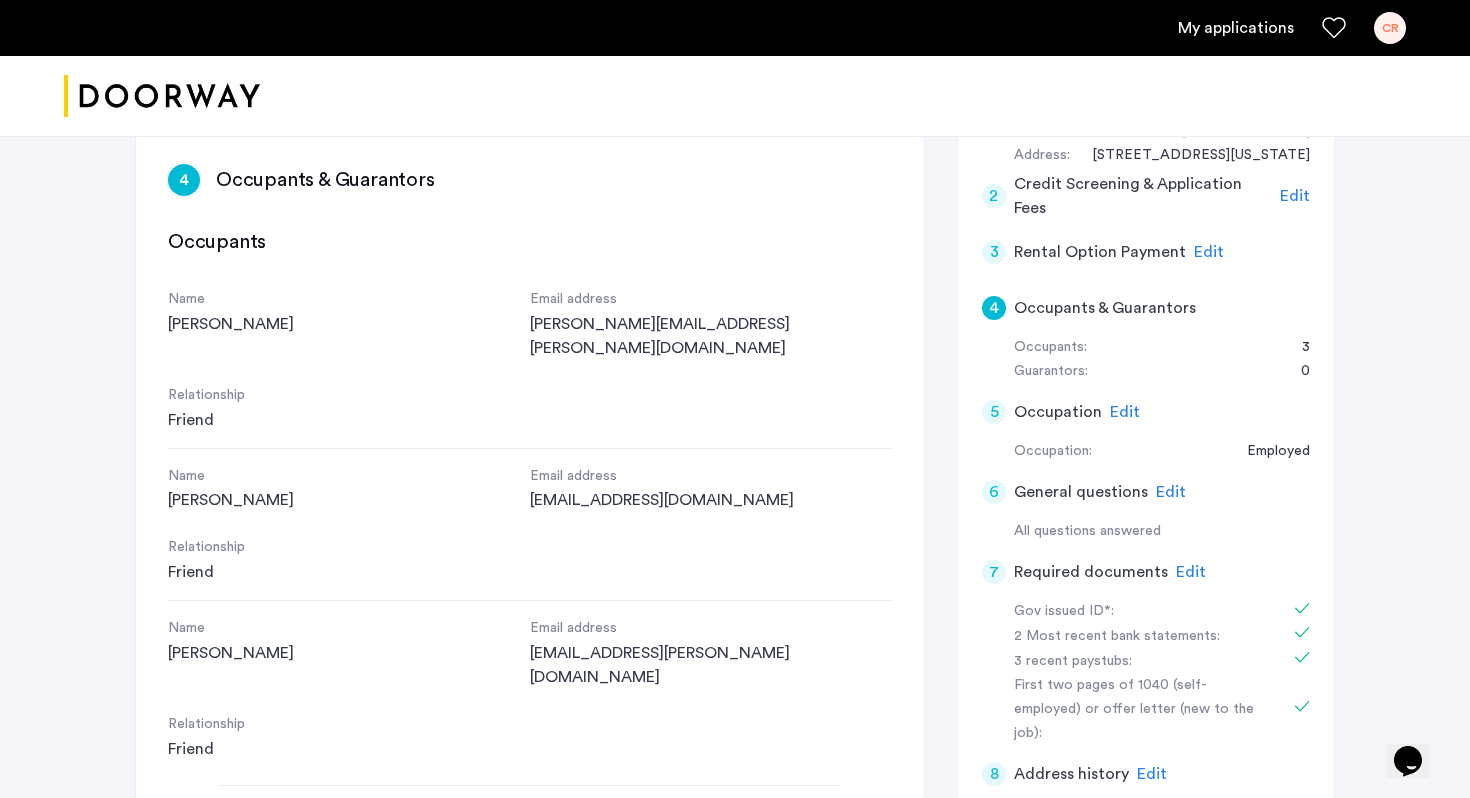 scroll, scrollTop: 676, scrollLeft: 0, axis: vertical 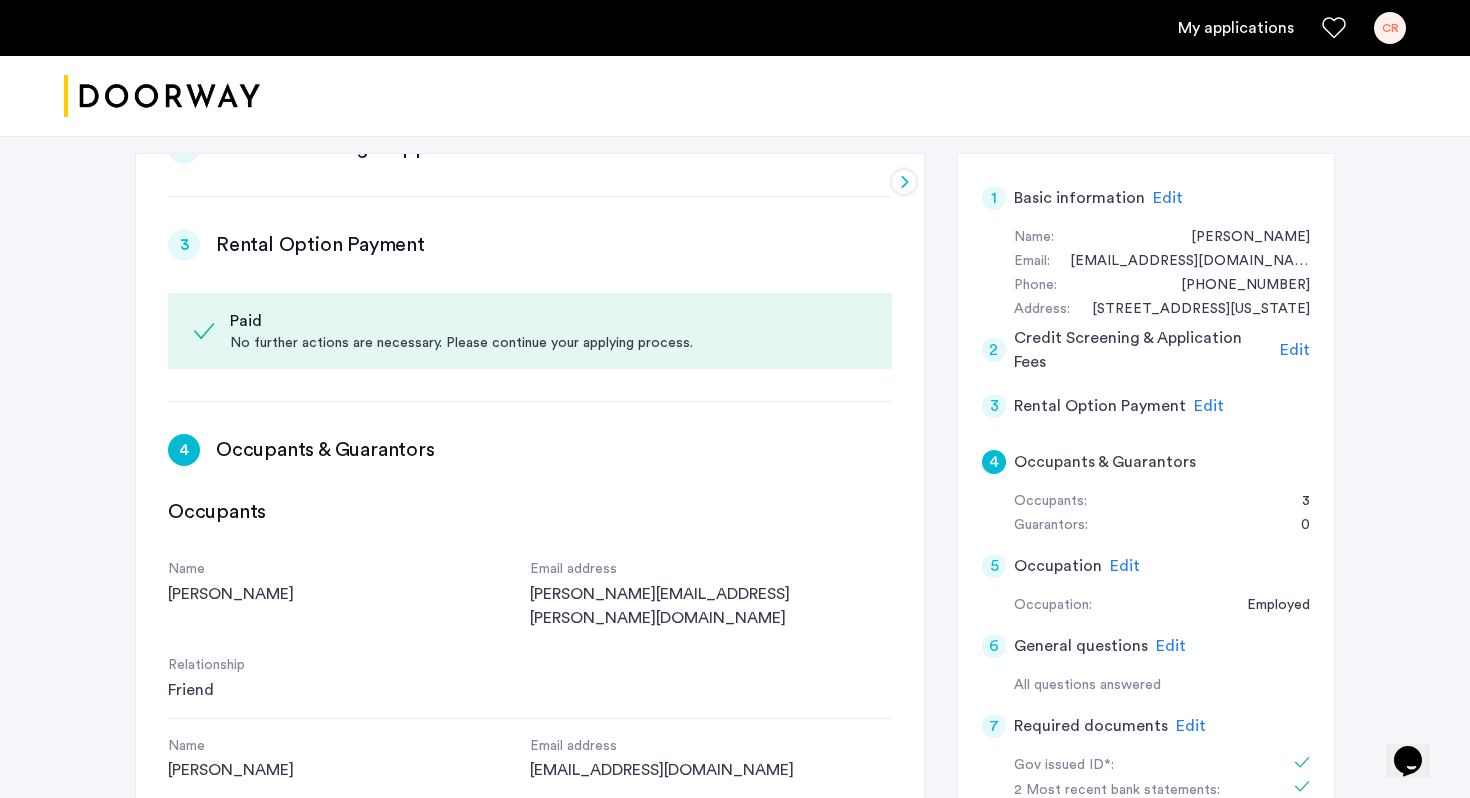 click on "Edit" 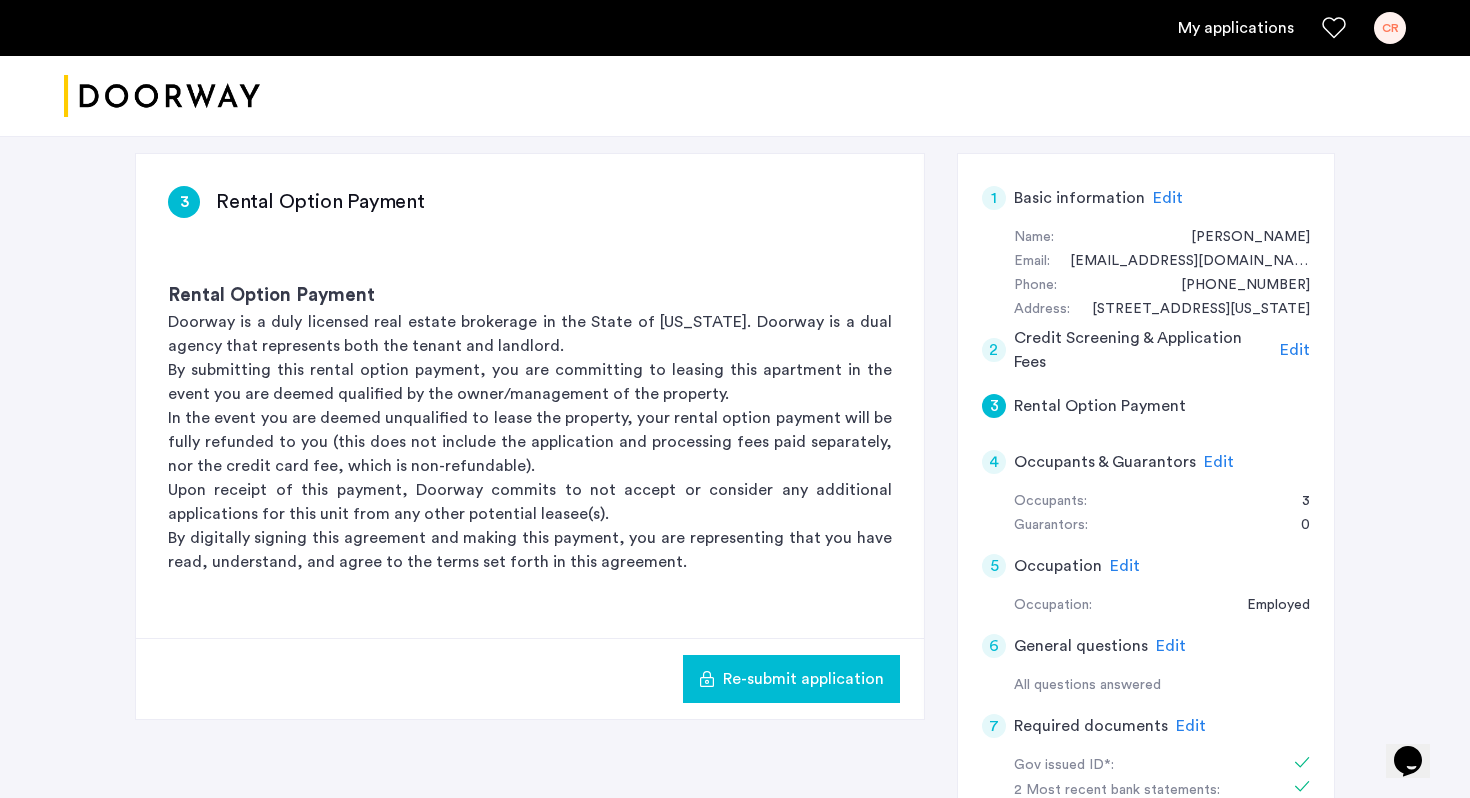 click on "Edit" 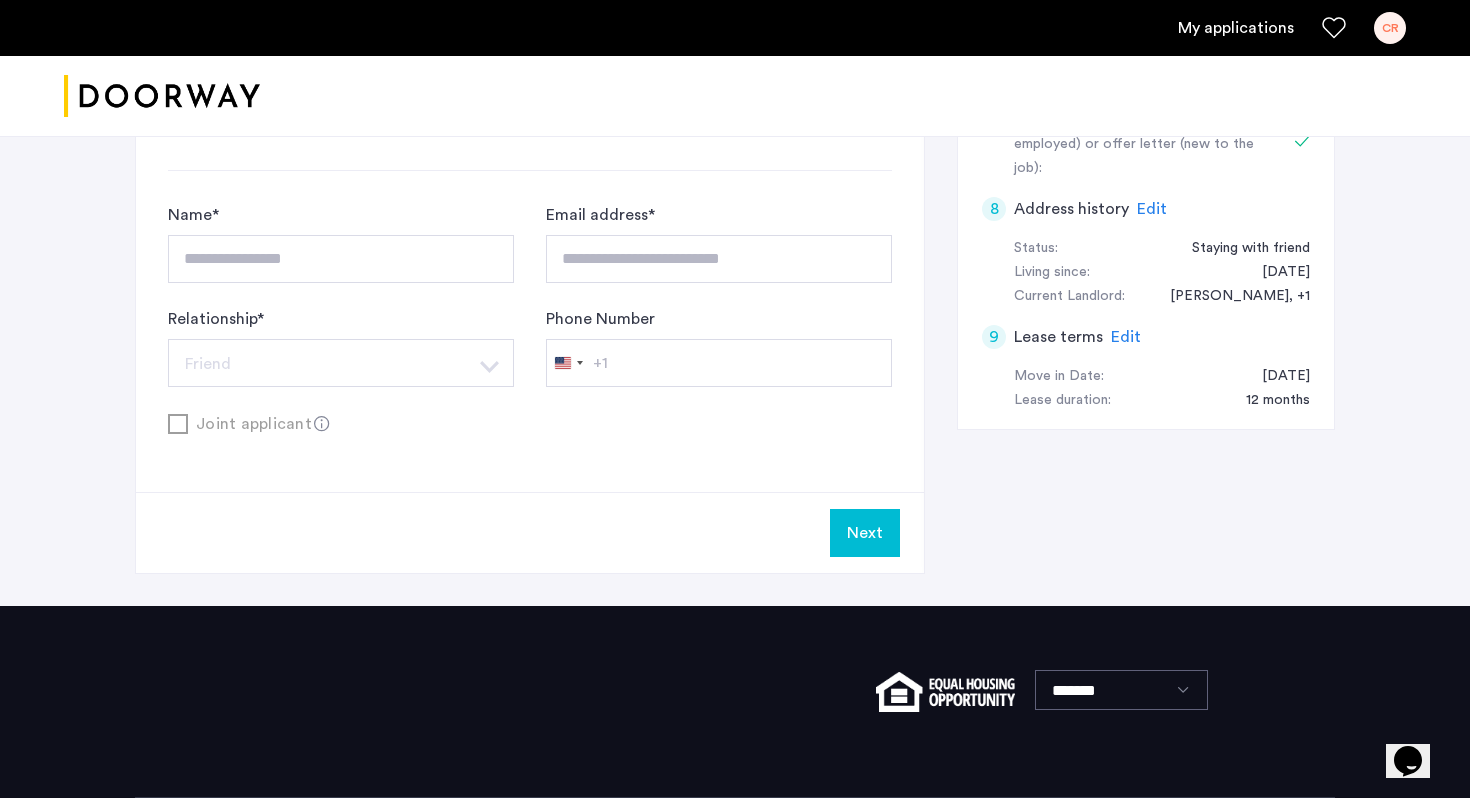 scroll, scrollTop: 1022, scrollLeft: 0, axis: vertical 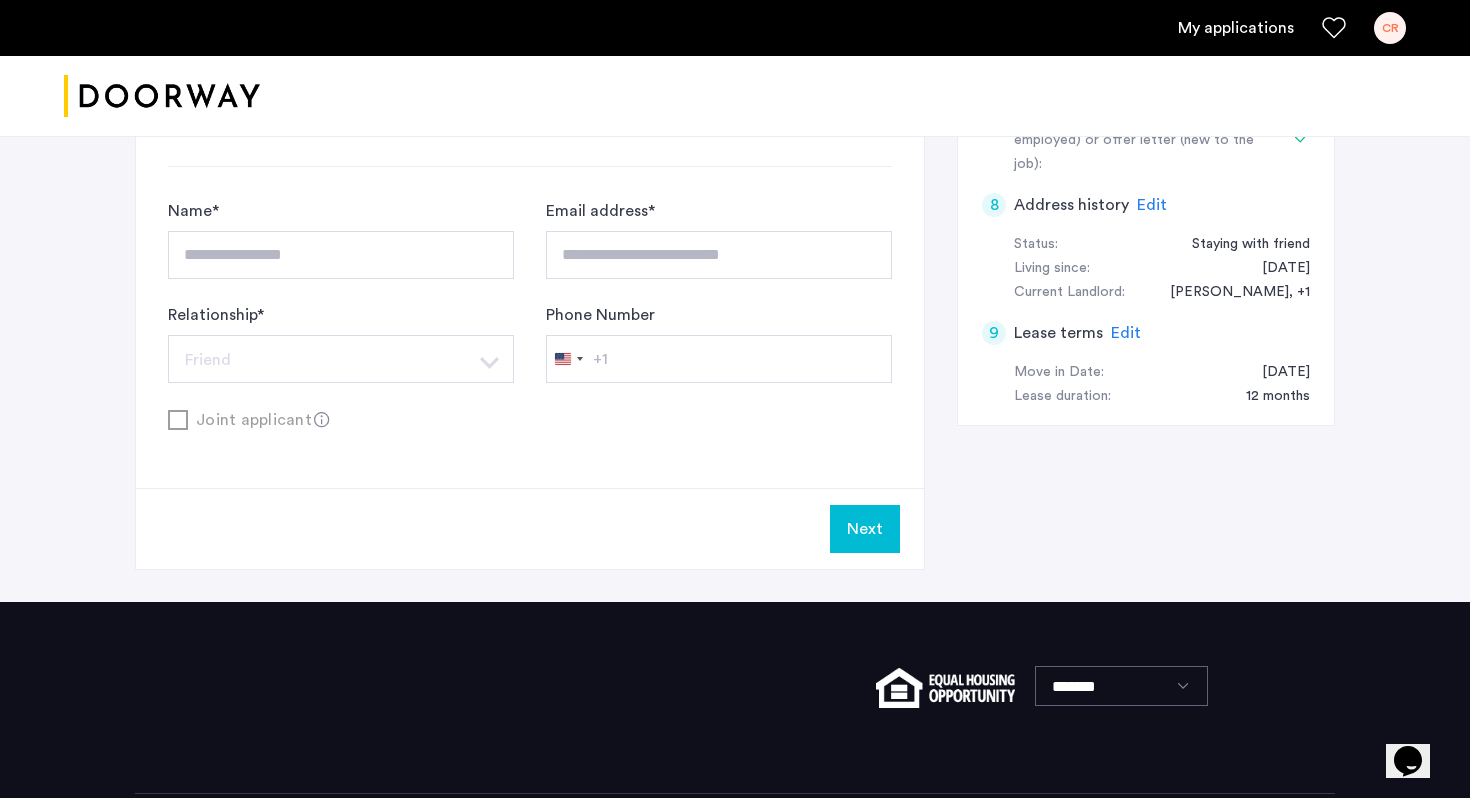 click on "Next" 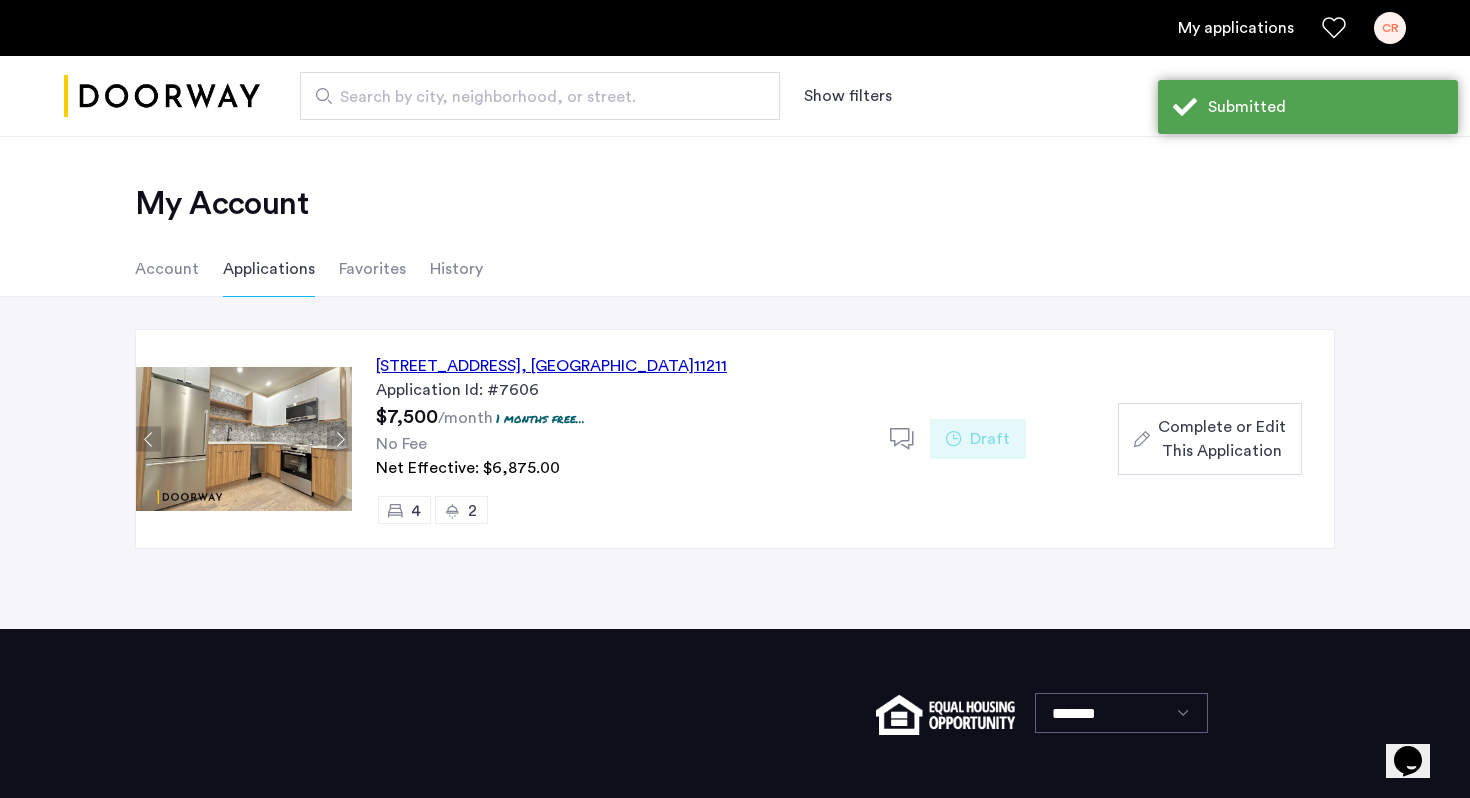 click on "Complete or Edit This Application" 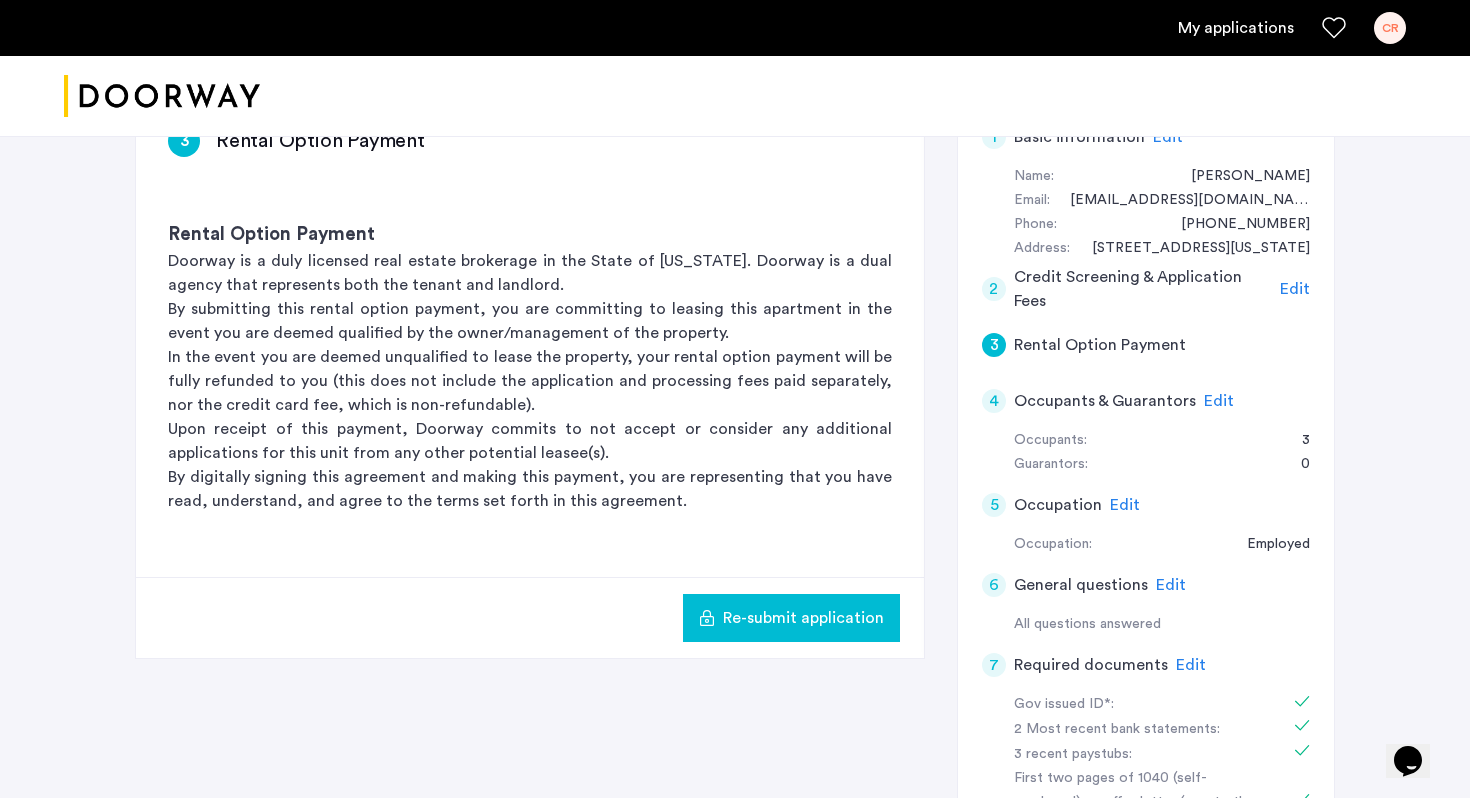 scroll, scrollTop: 372, scrollLeft: 0, axis: vertical 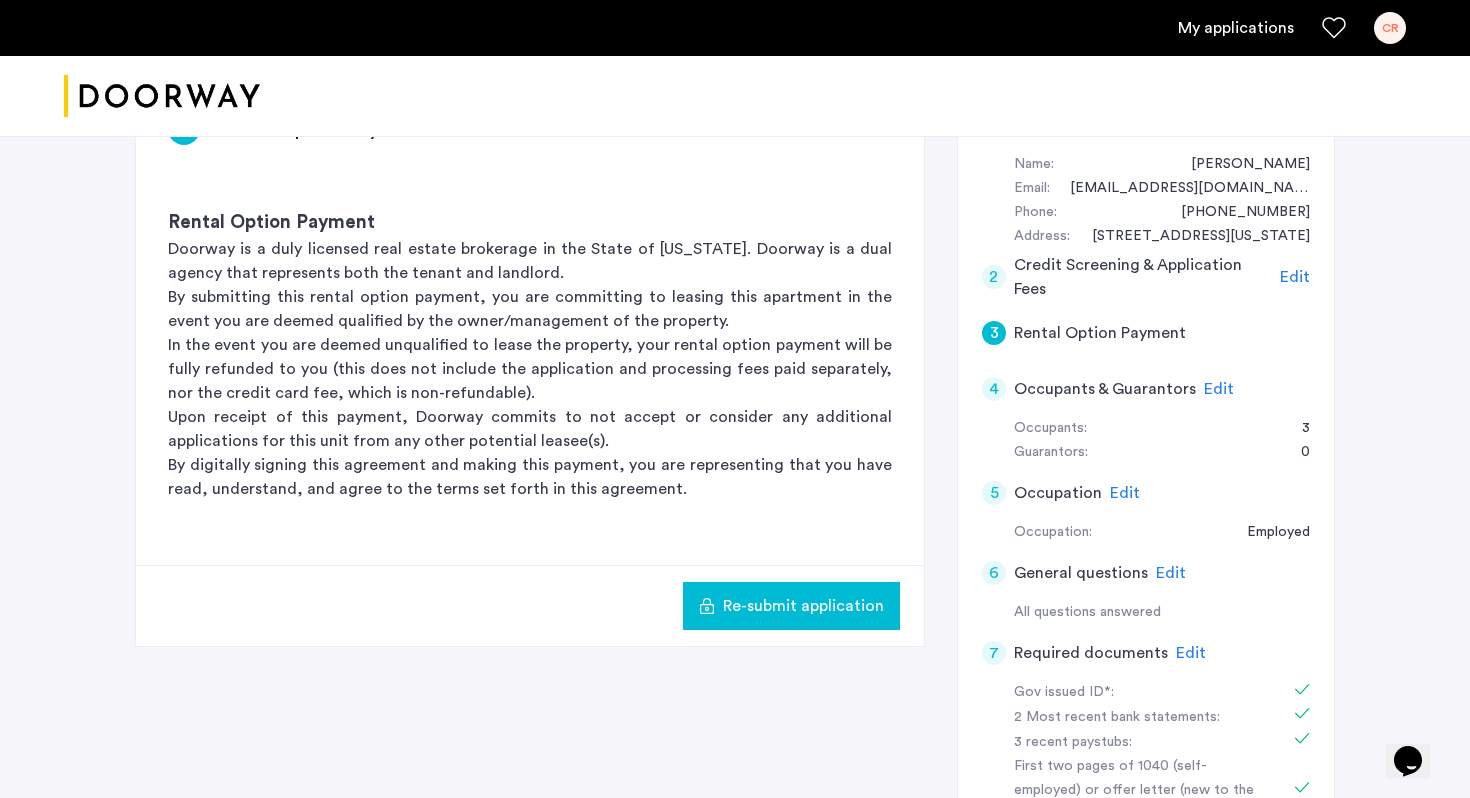 click on "Edit" 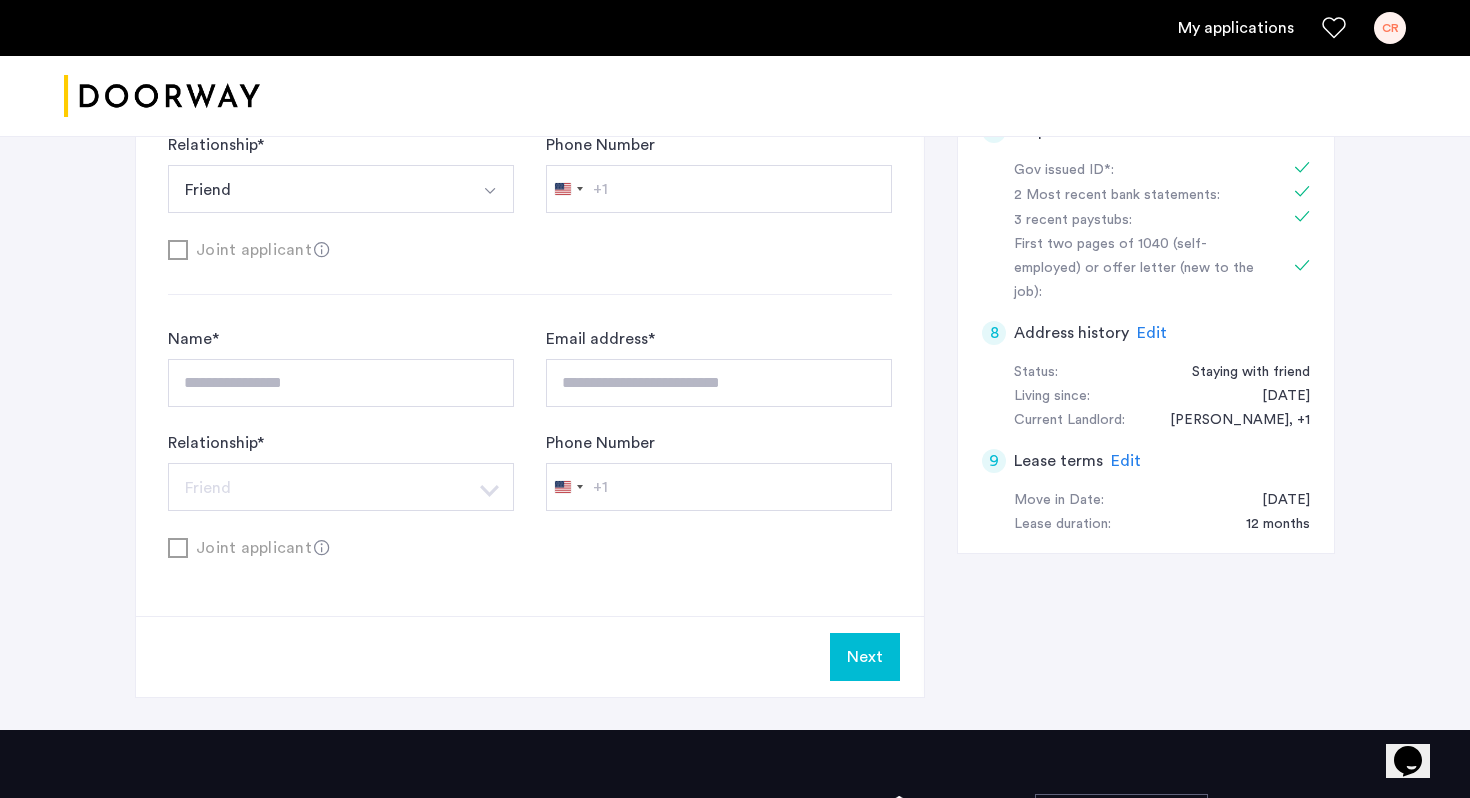 scroll, scrollTop: 837, scrollLeft: 0, axis: vertical 